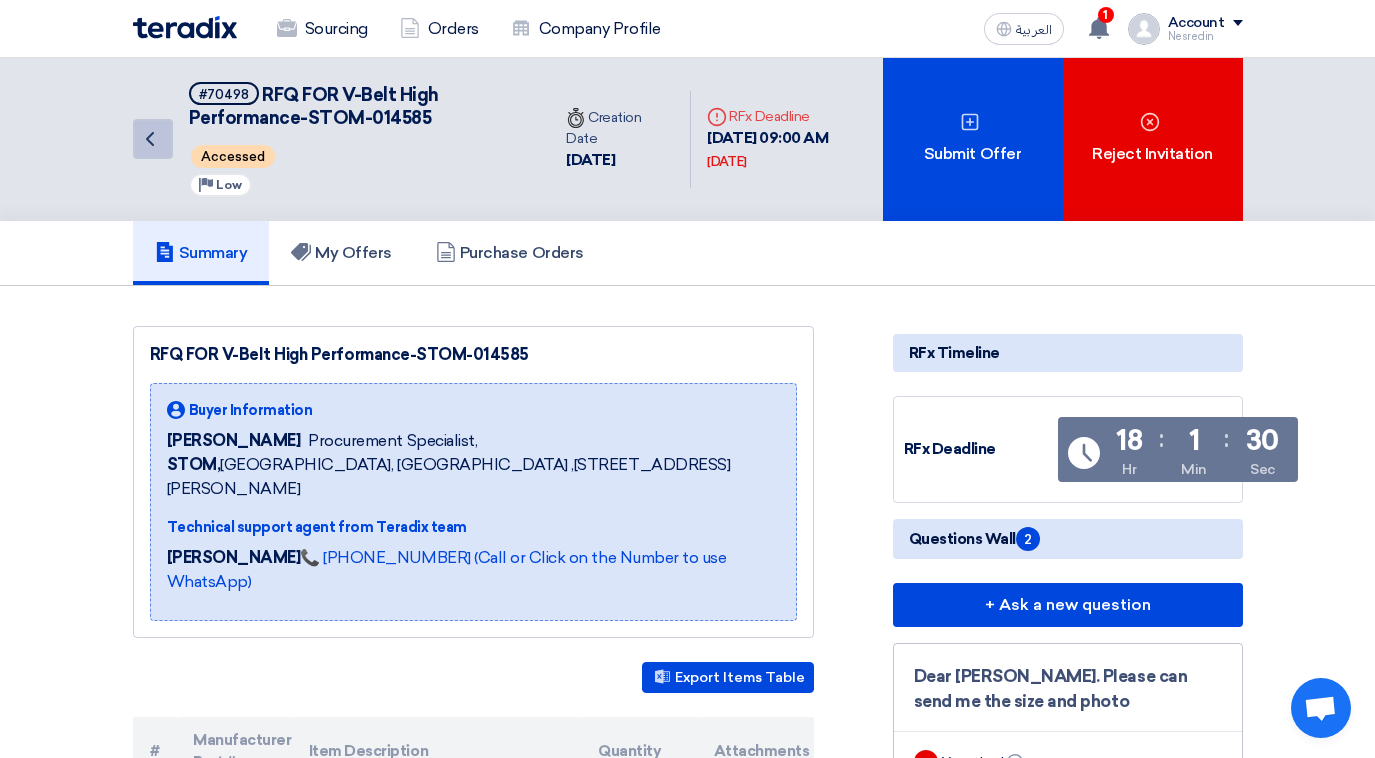 scroll, scrollTop: 0, scrollLeft: 0, axis: both 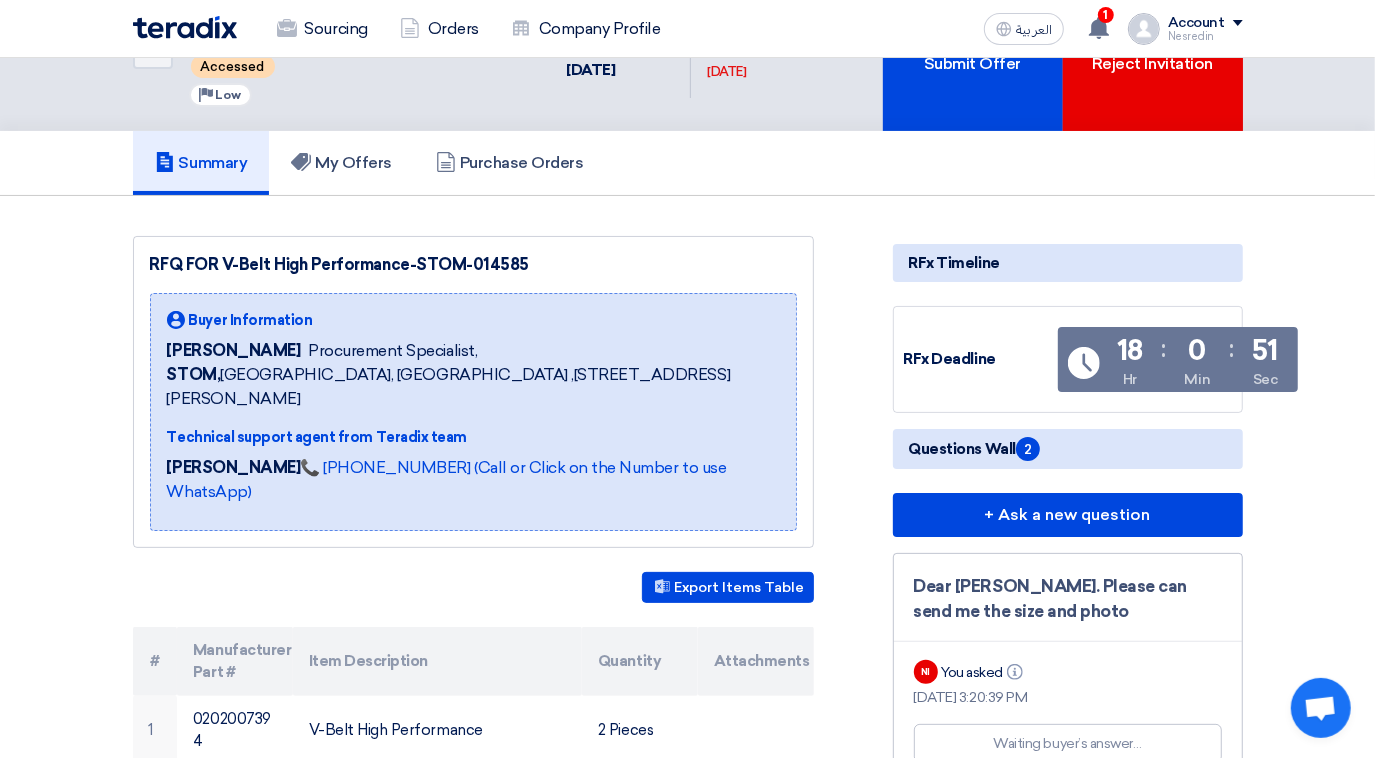 drag, startPoint x: 519, startPoint y: 254, endPoint x: 144, endPoint y: 256, distance: 375.00534 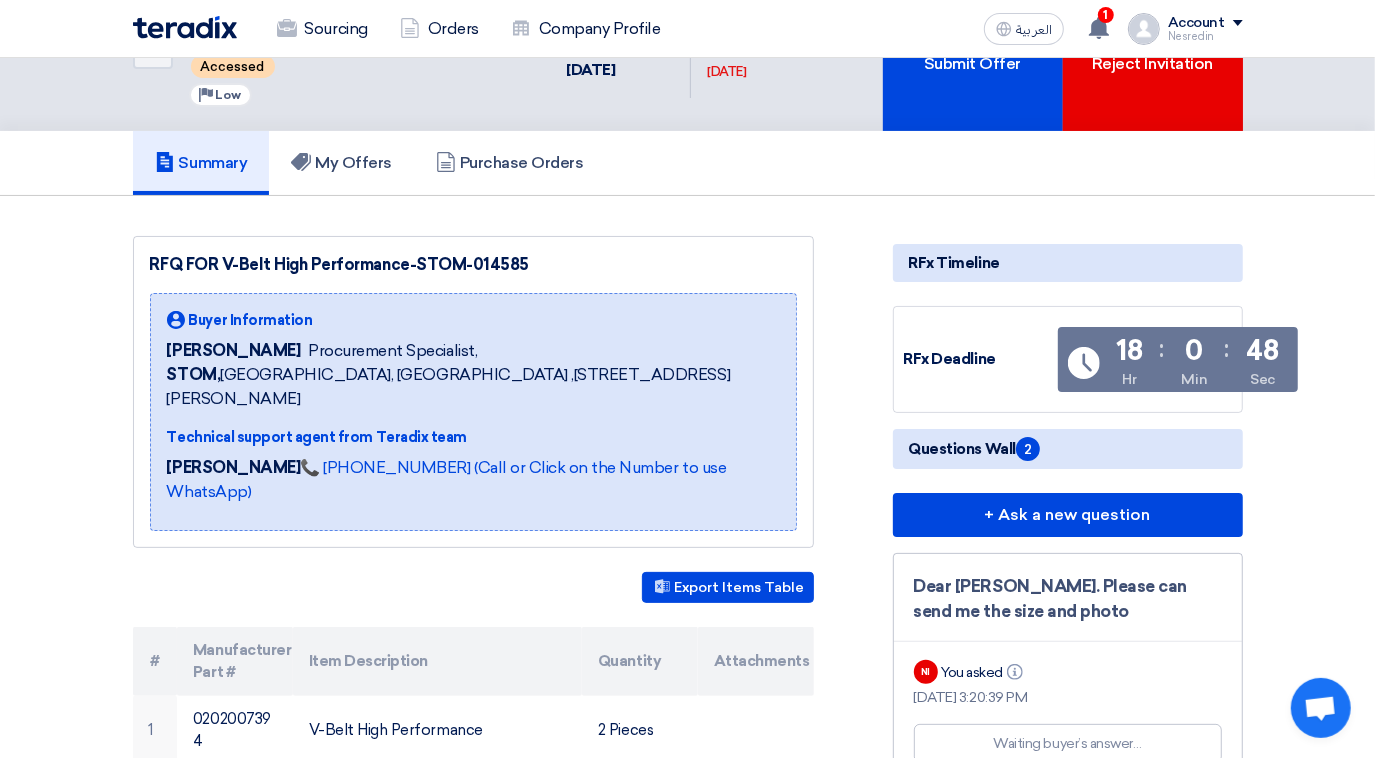 copy on "RFQ FOR V-Belt High Performance-STOM-014585" 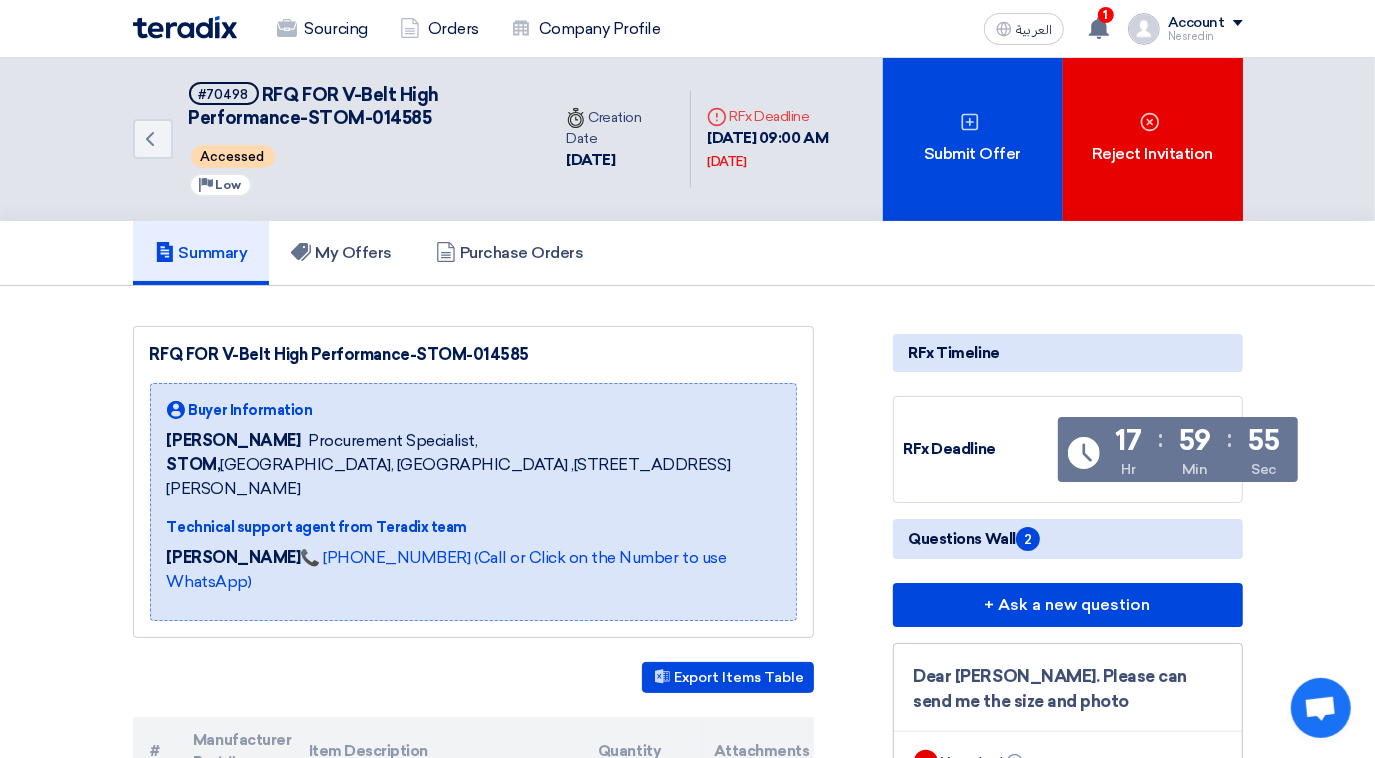 scroll, scrollTop: 363, scrollLeft: 0, axis: vertical 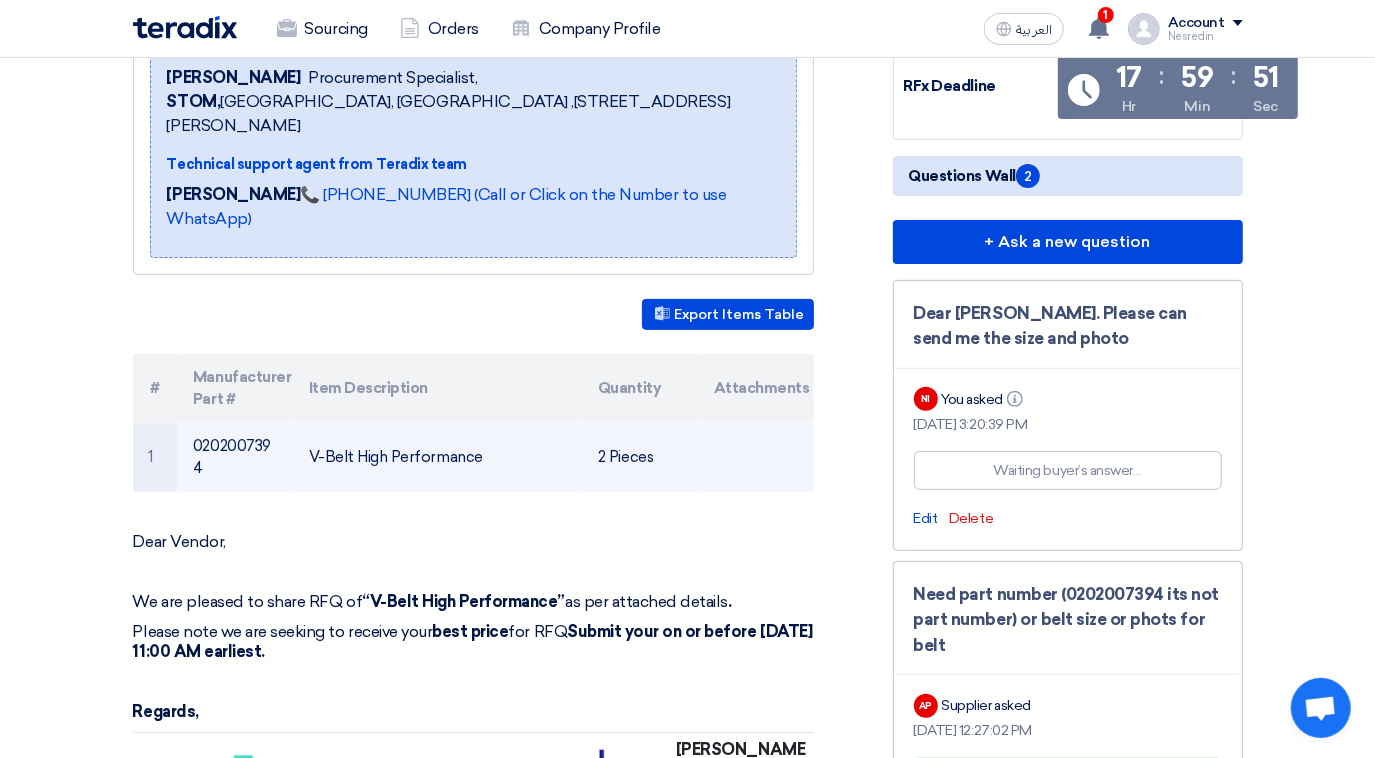 drag, startPoint x: 480, startPoint y: 415, endPoint x: 301, endPoint y: 408, distance: 179.13683 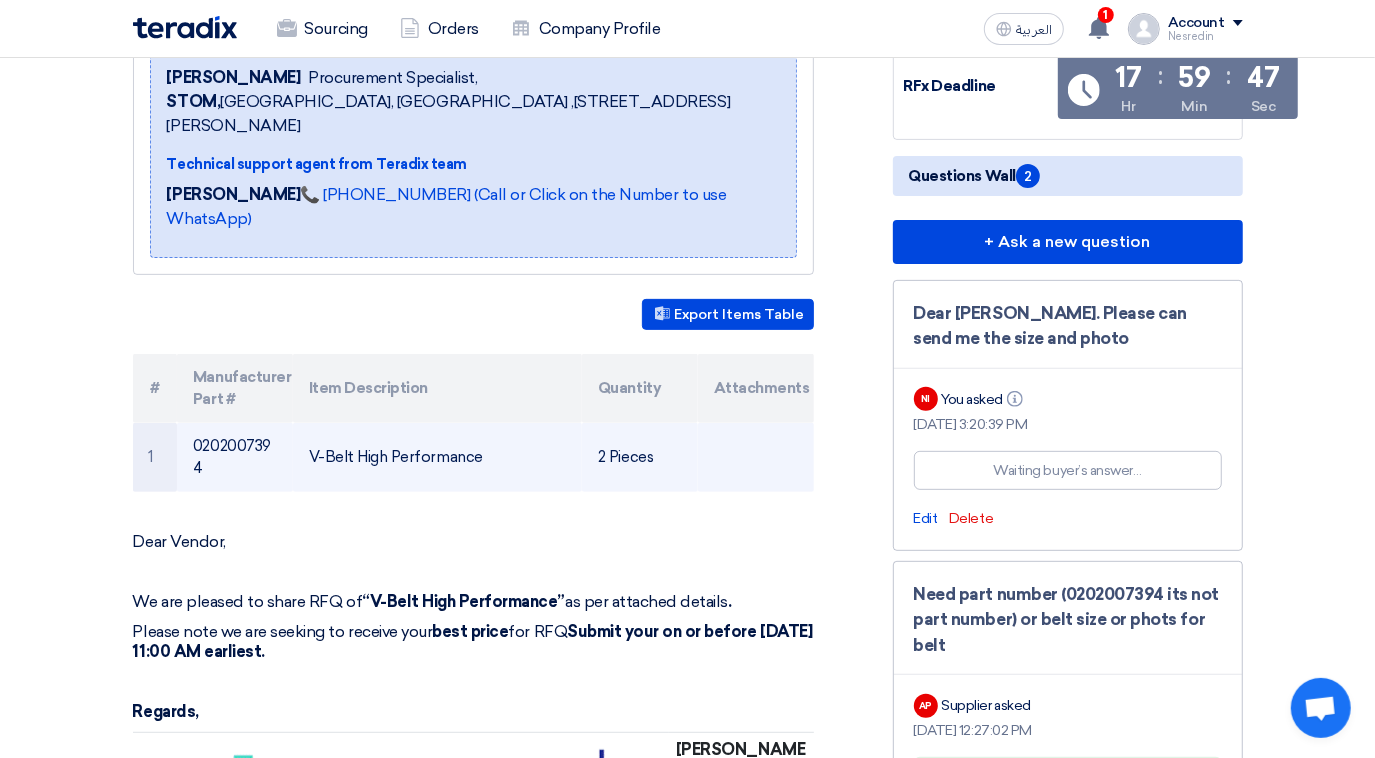 copy on "V-Belt High Performance" 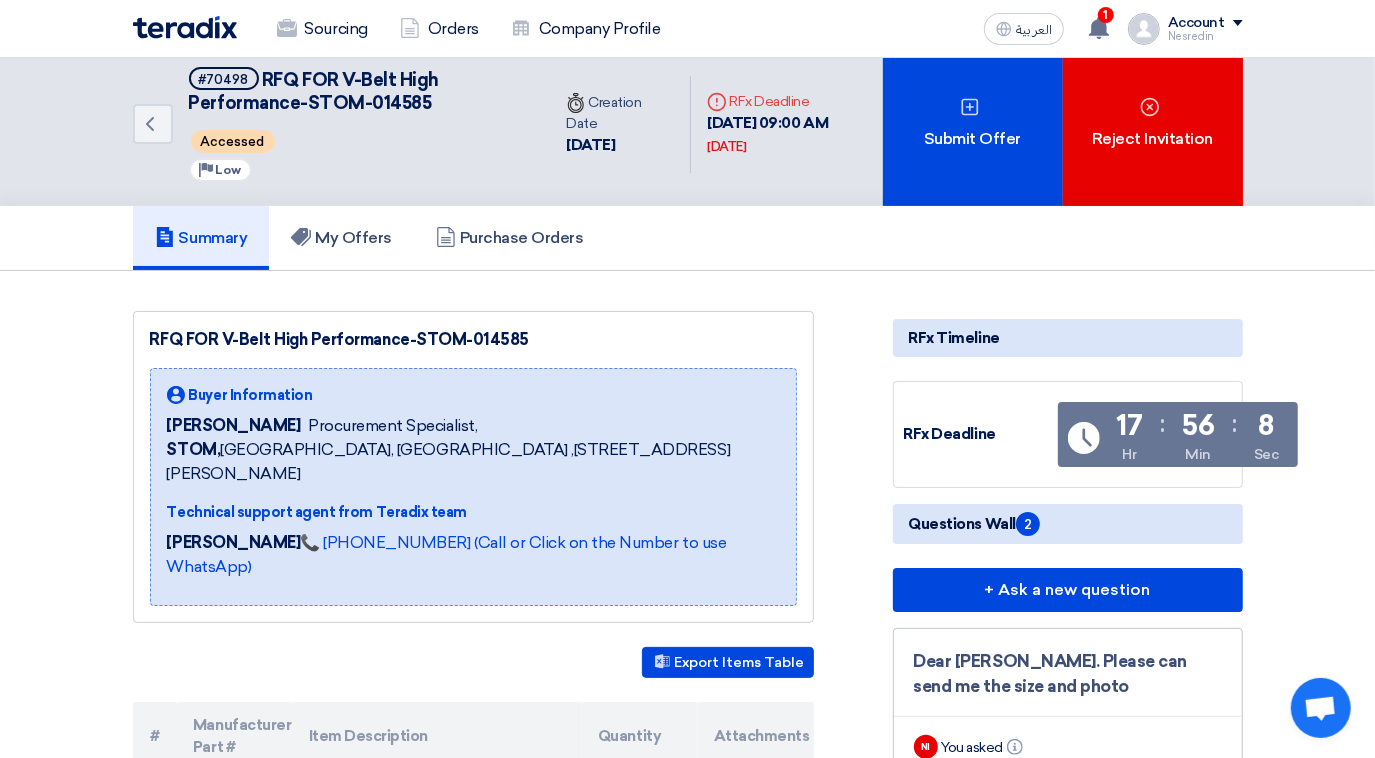 scroll, scrollTop: 0, scrollLeft: 0, axis: both 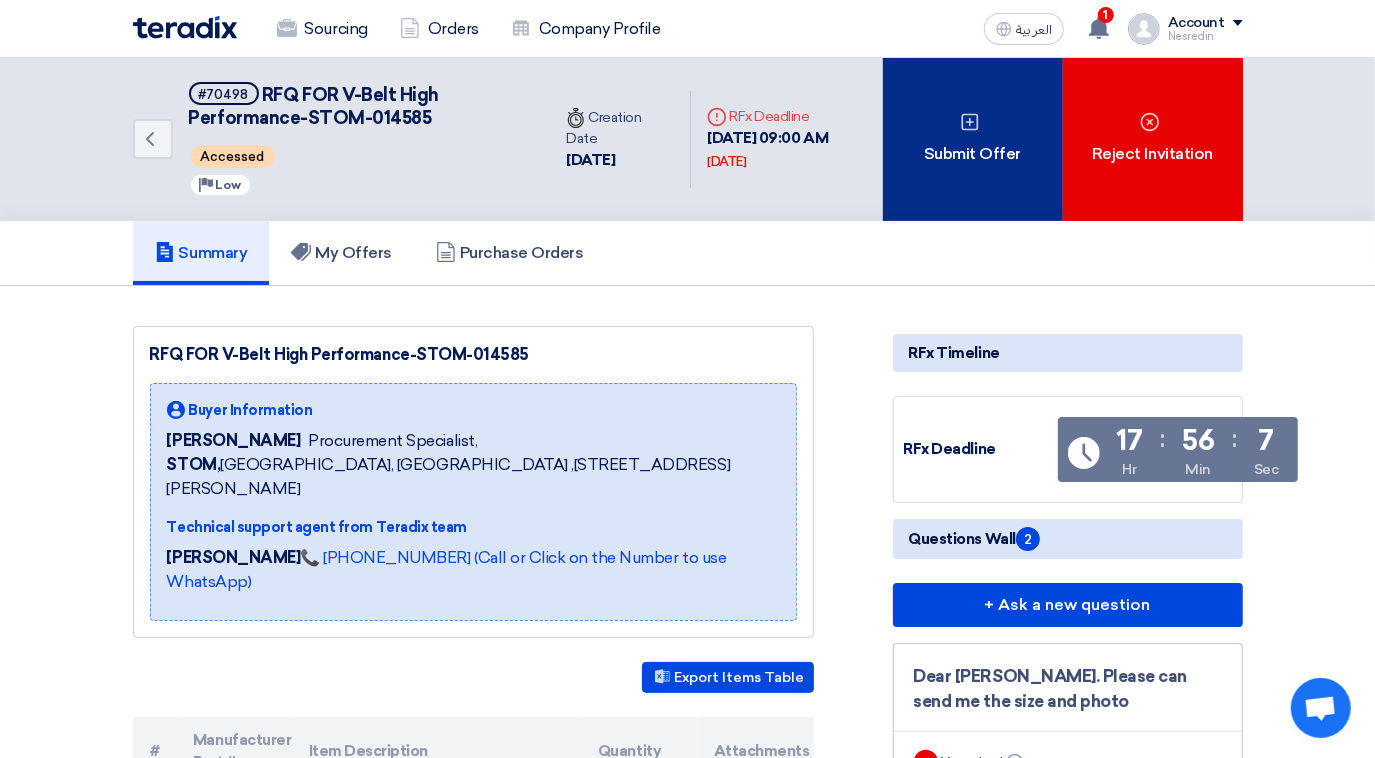 click on "Submit Offer" 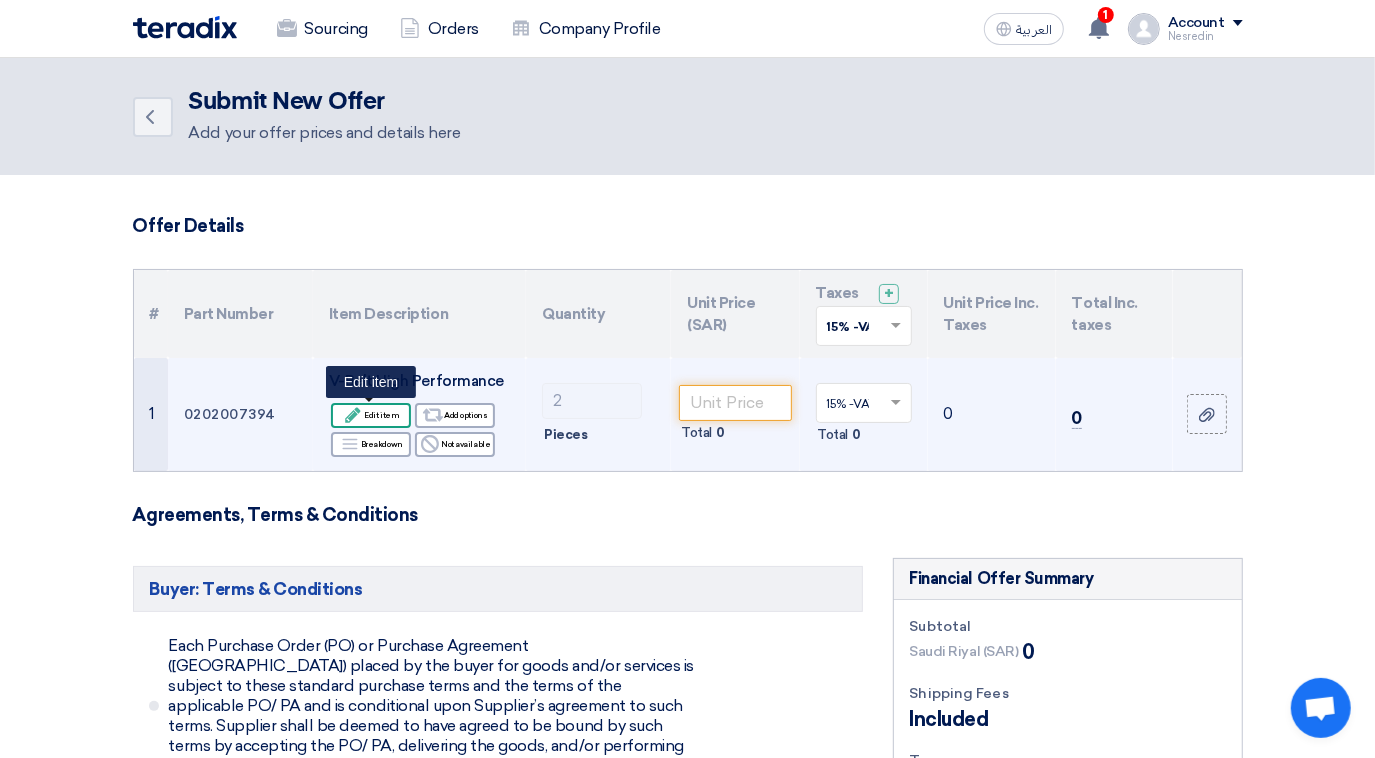 click on "Edit
Edit item" 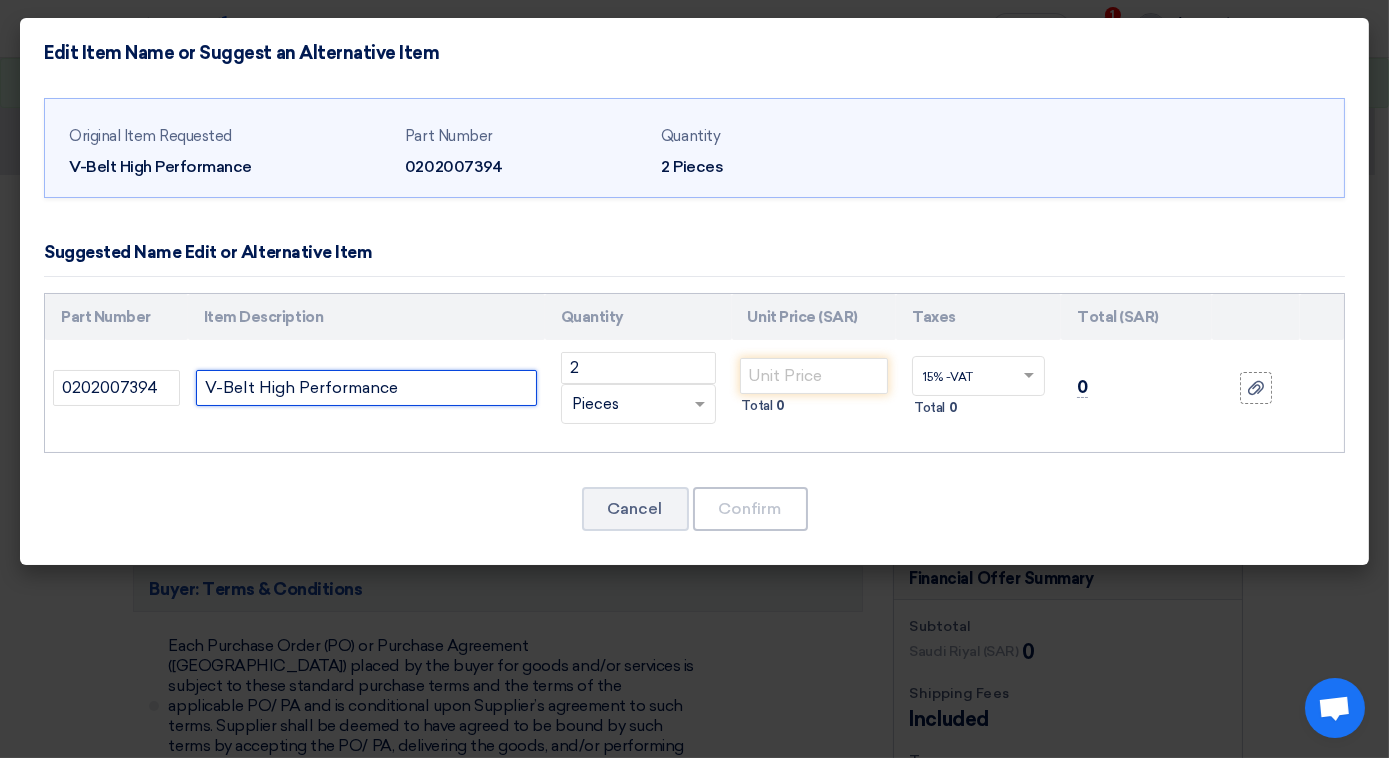 click on "V-Belt High Performance" 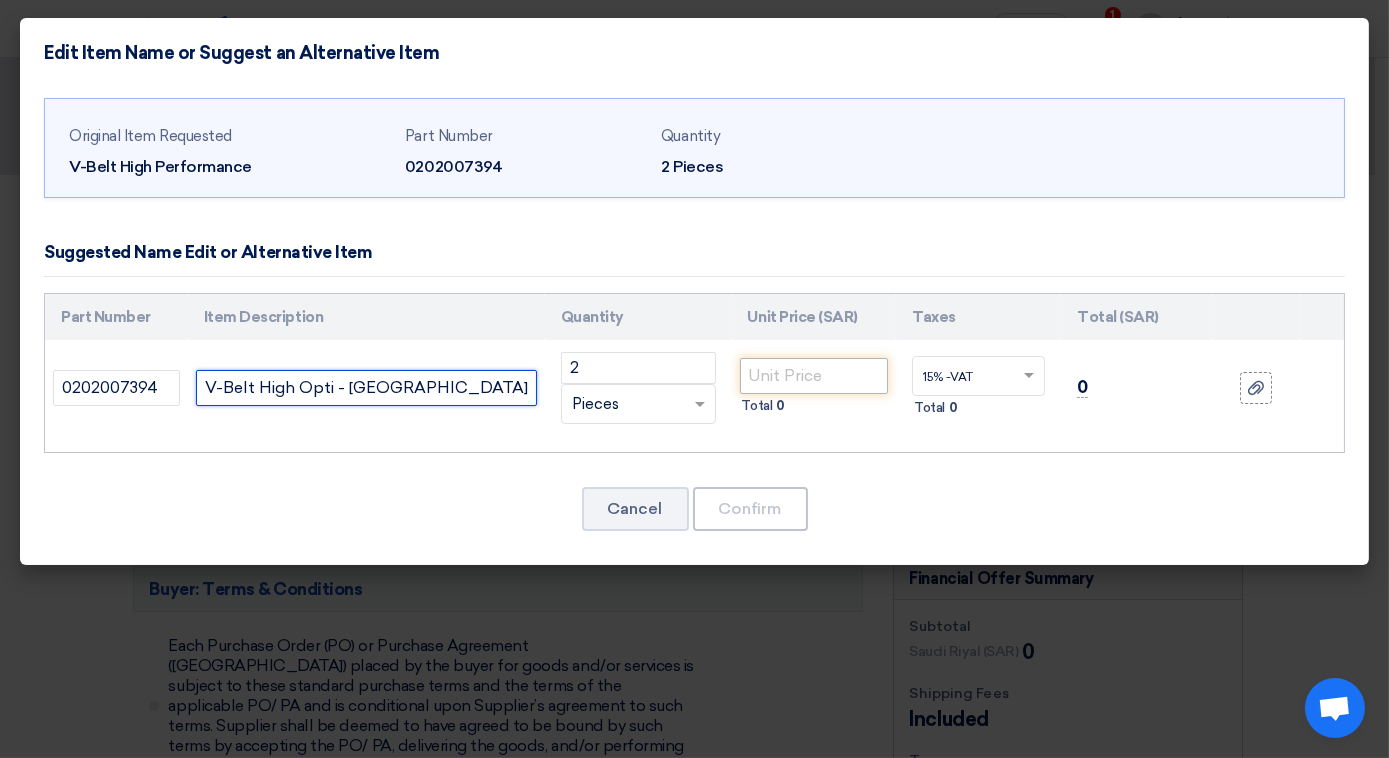 type on "V-Belt High Opti - [GEOGRAPHIC_DATA]" 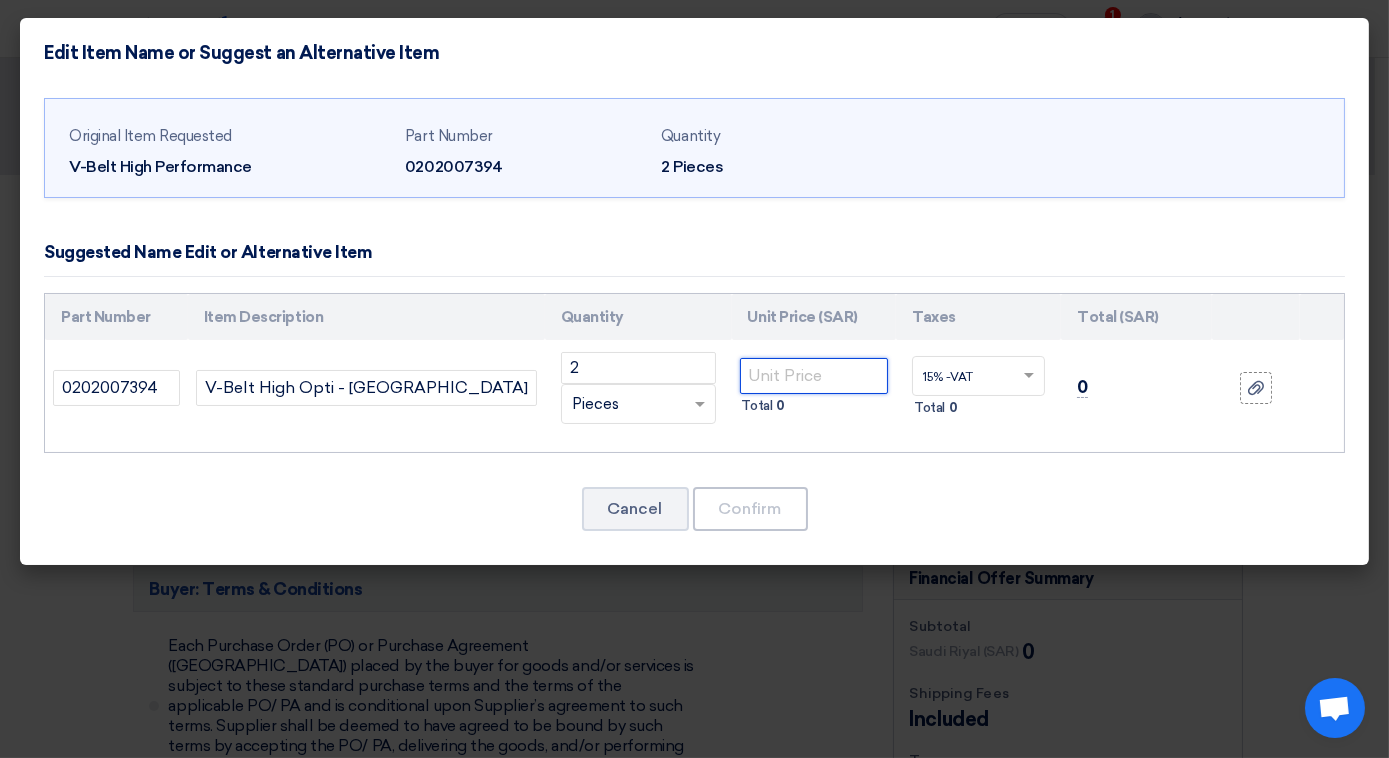 click 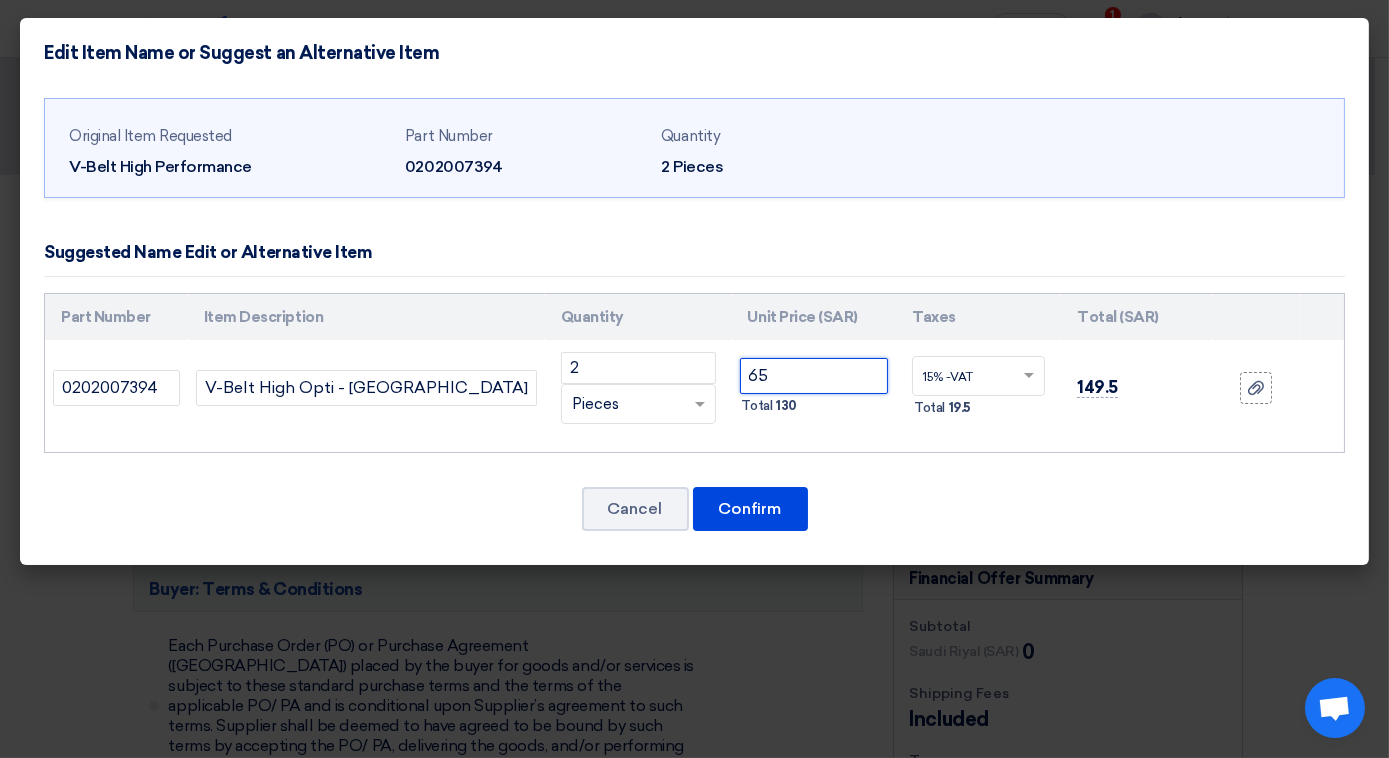 type on "65" 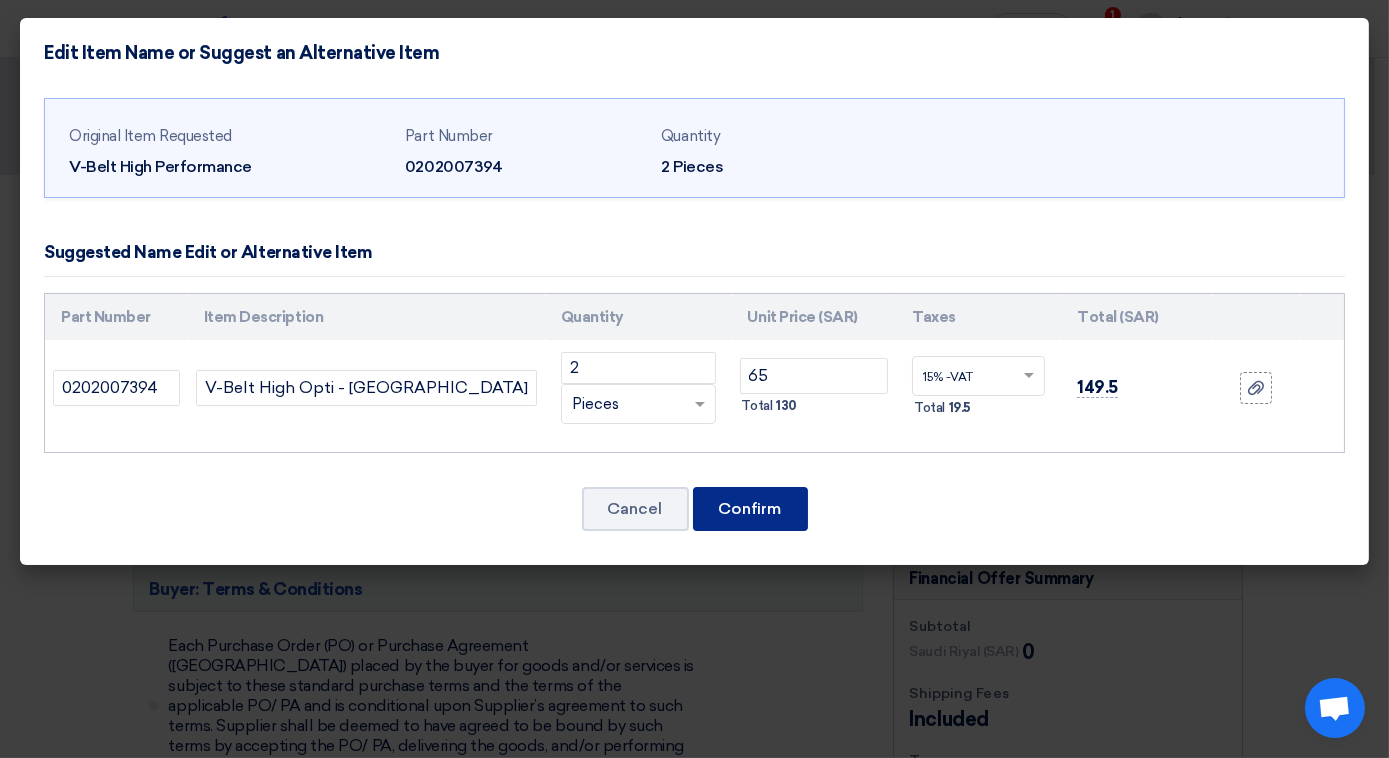 click on "Confirm" 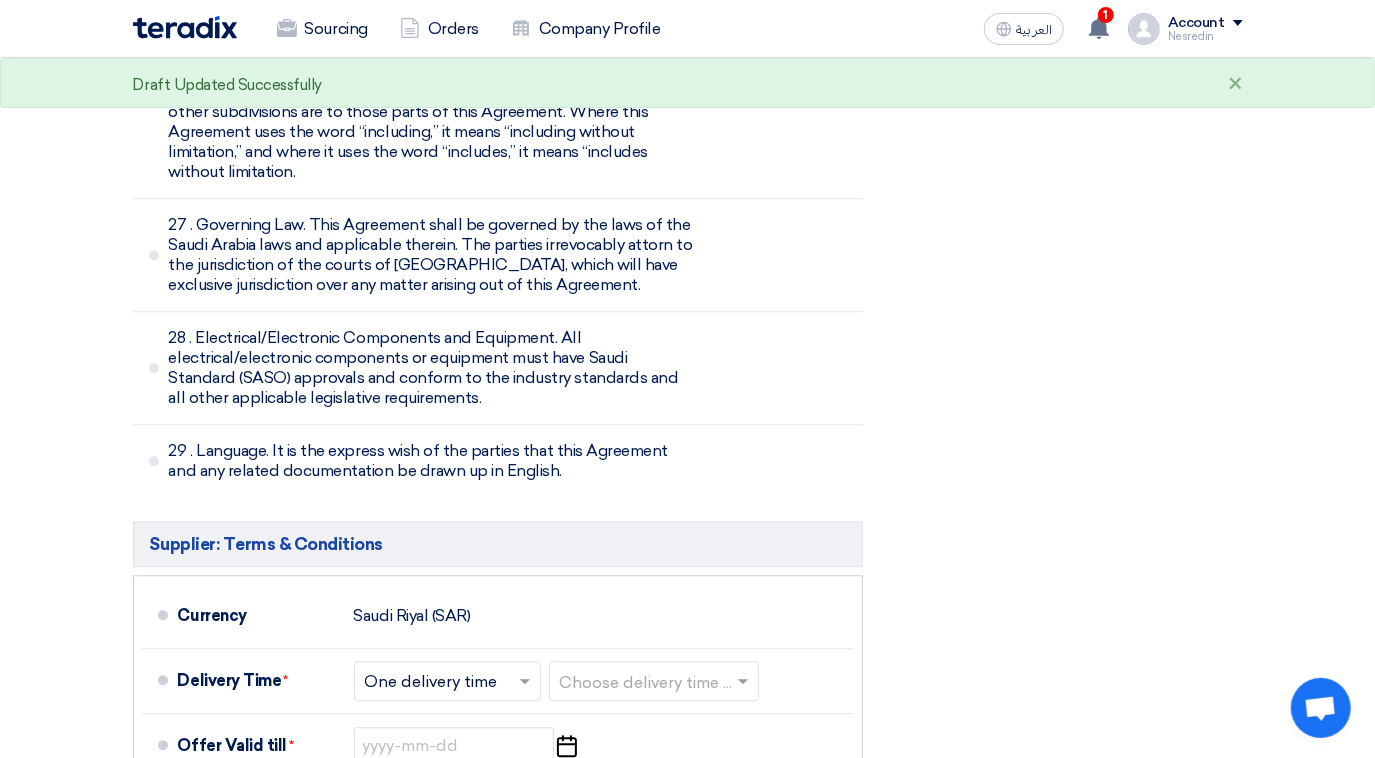 scroll, scrollTop: 8272, scrollLeft: 0, axis: vertical 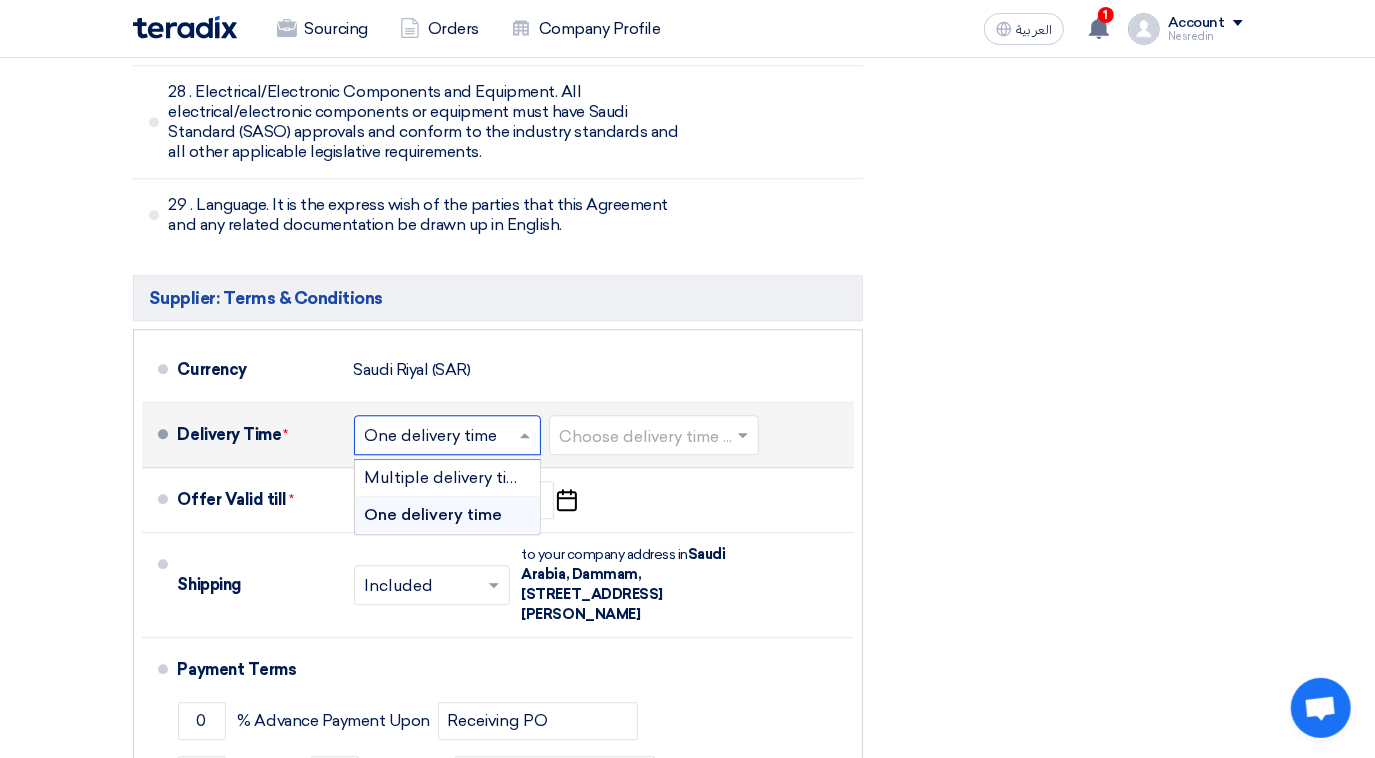 click 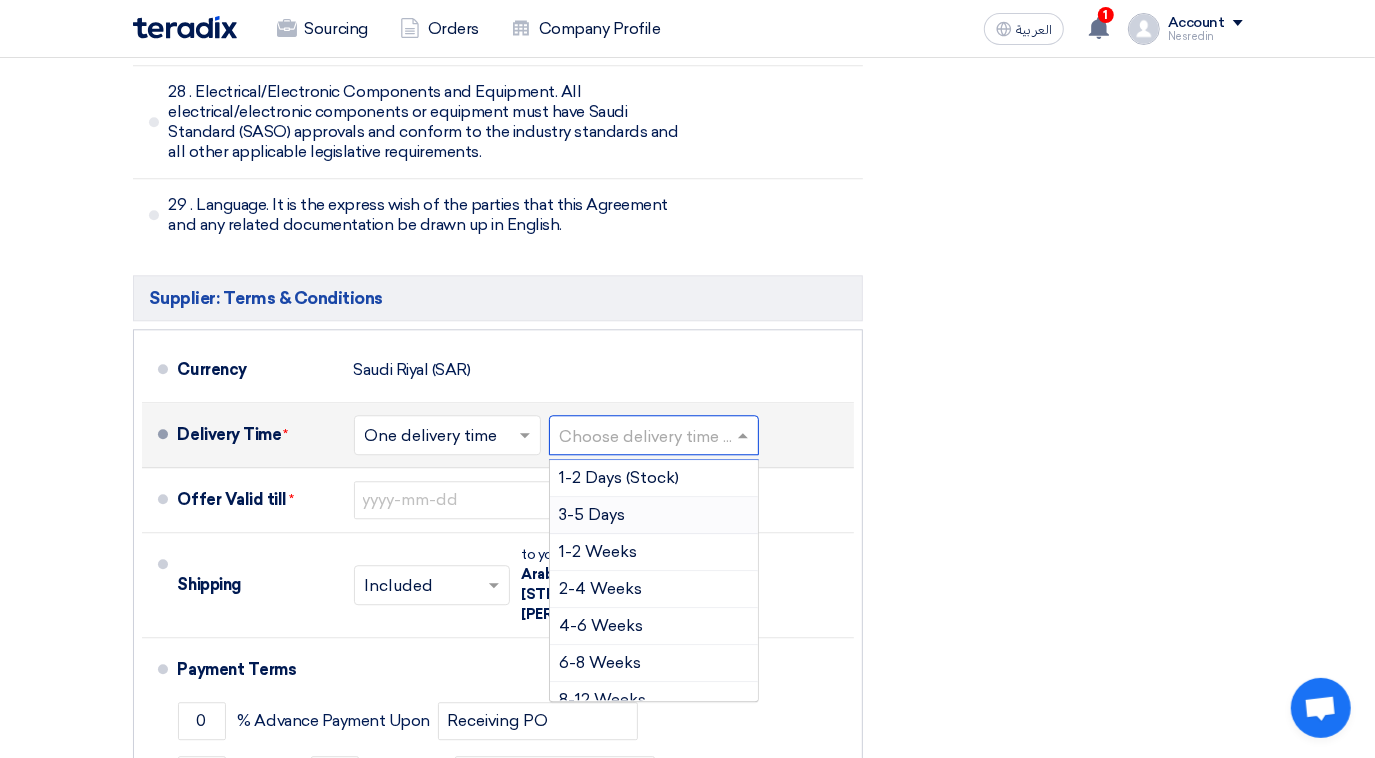 click on "3-5 Days" at bounding box center (593, 514) 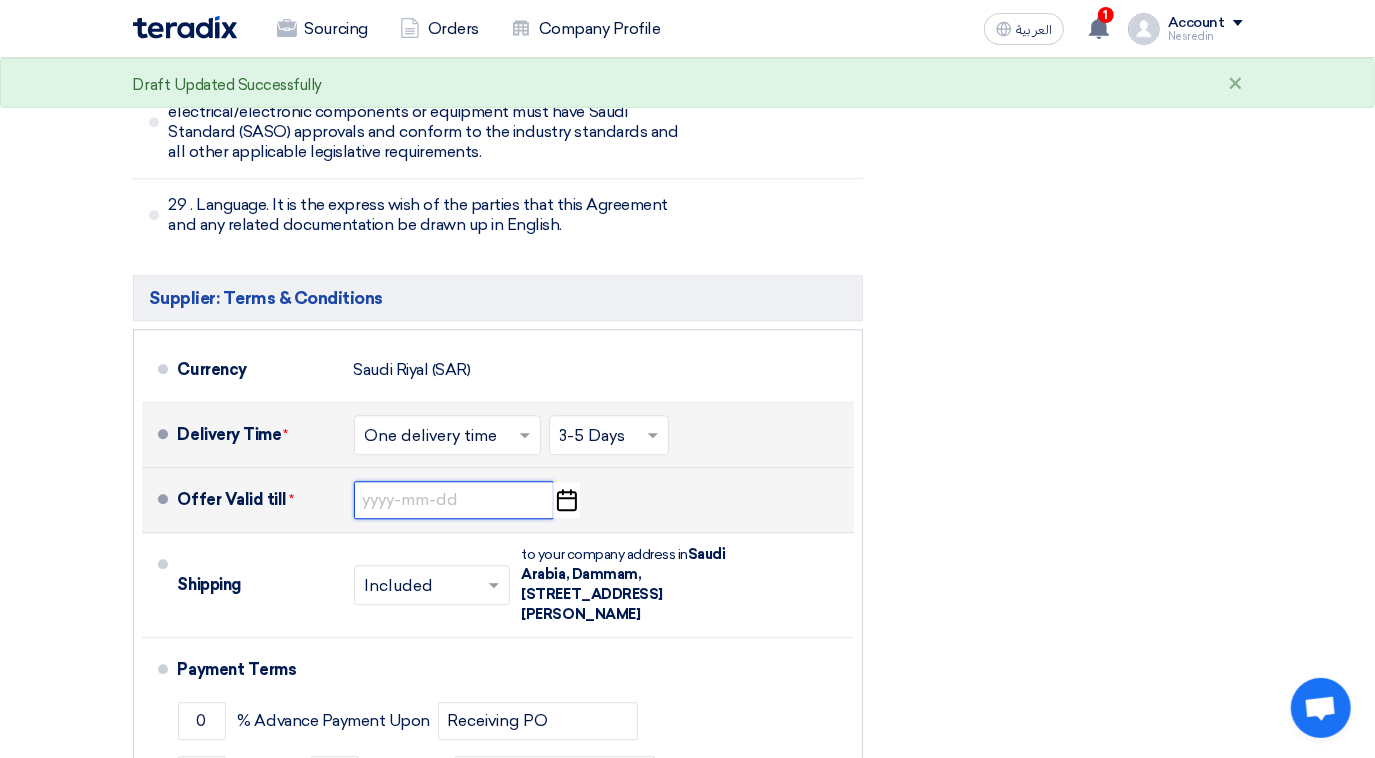 click 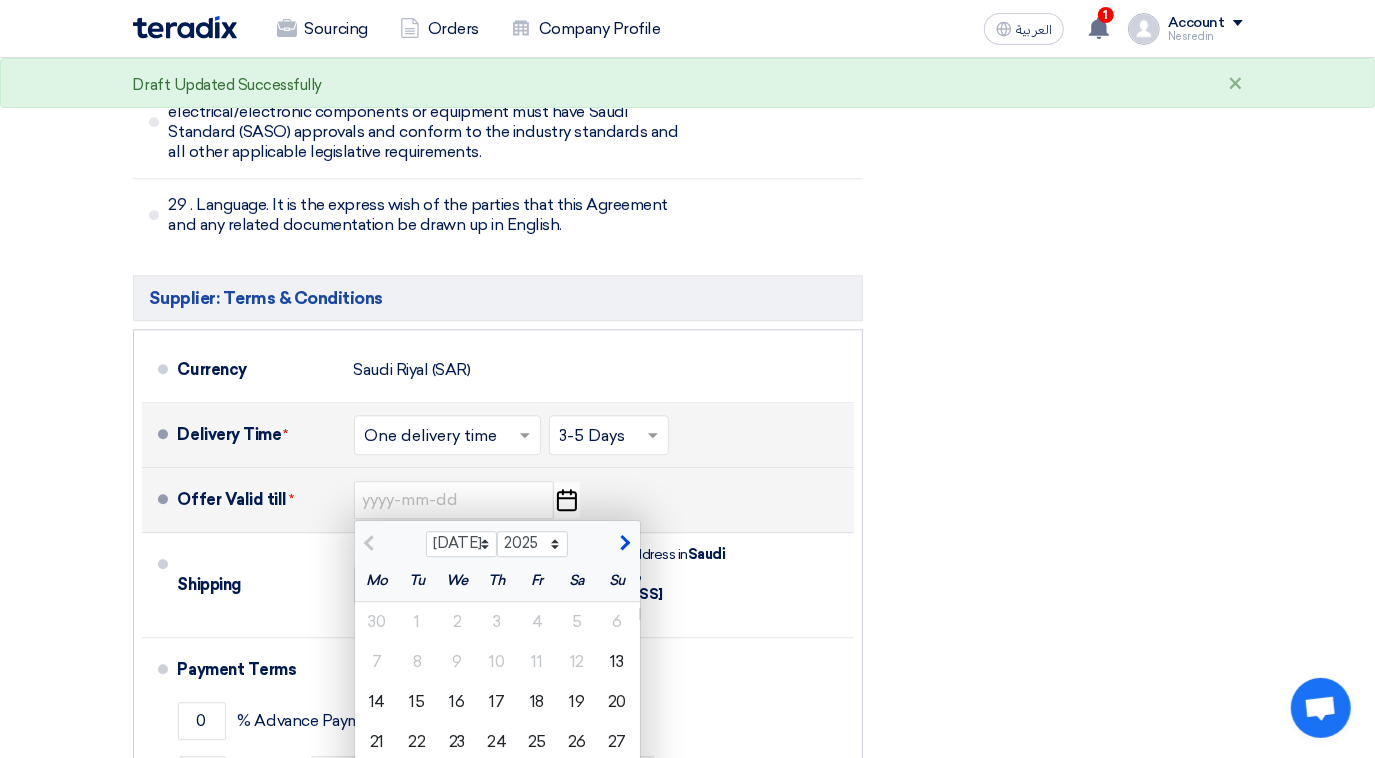click 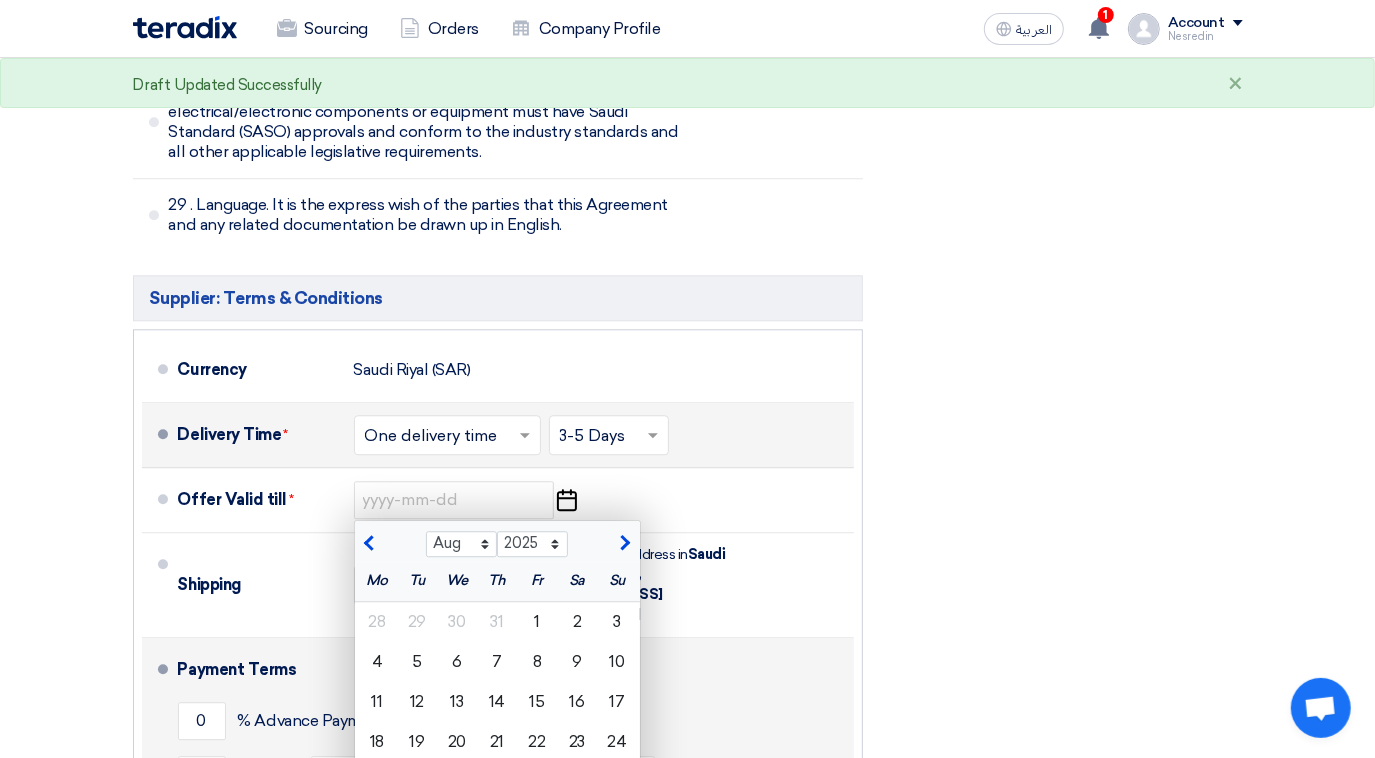 click on "12" 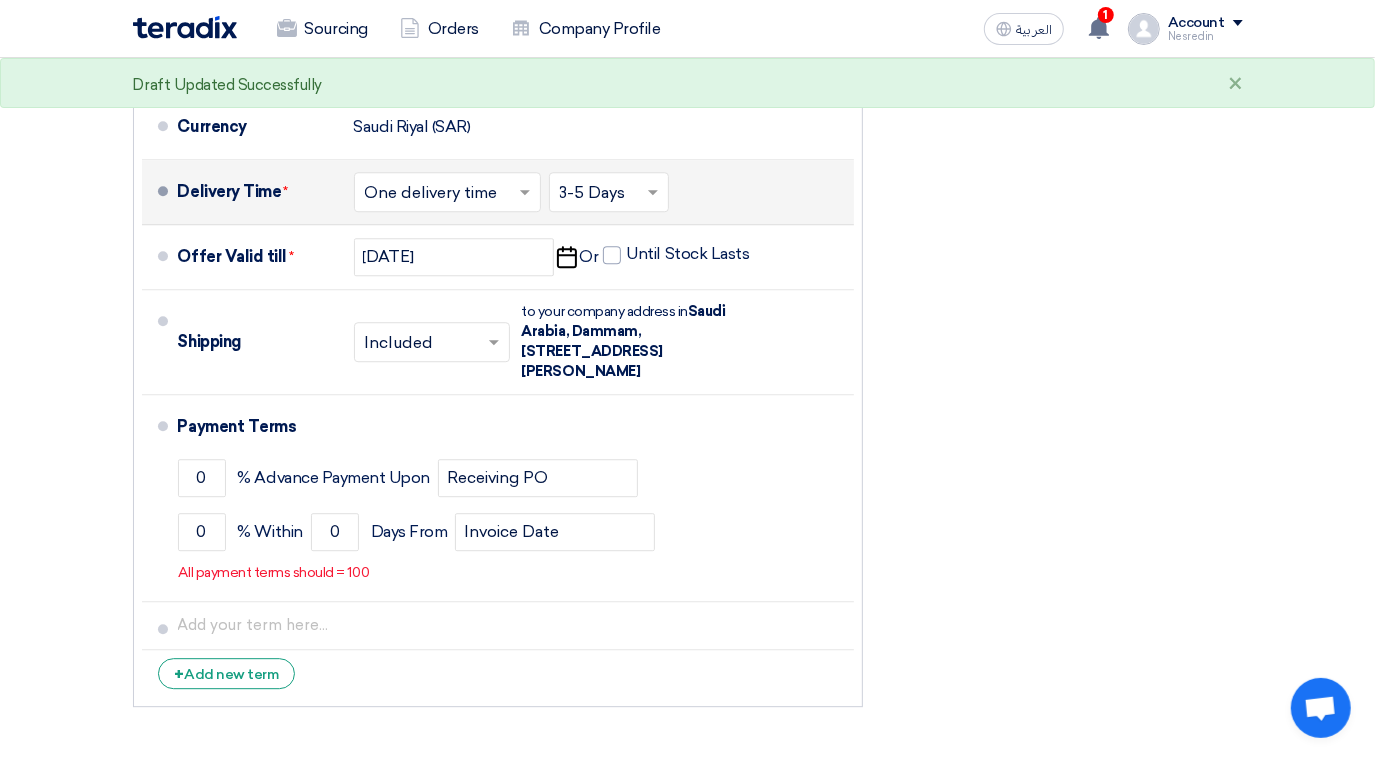 scroll, scrollTop: 8545, scrollLeft: 0, axis: vertical 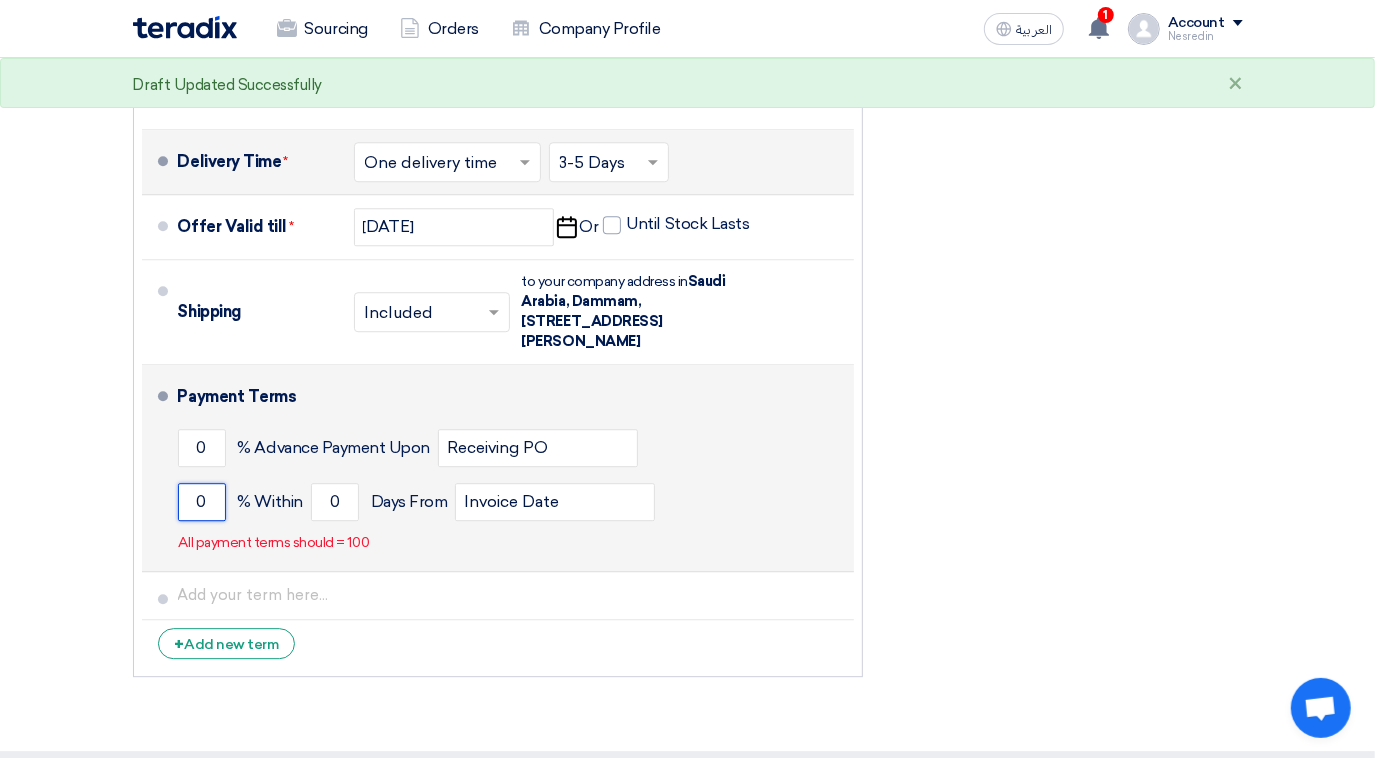 drag, startPoint x: 208, startPoint y: 348, endPoint x: 176, endPoint y: 350, distance: 32.06244 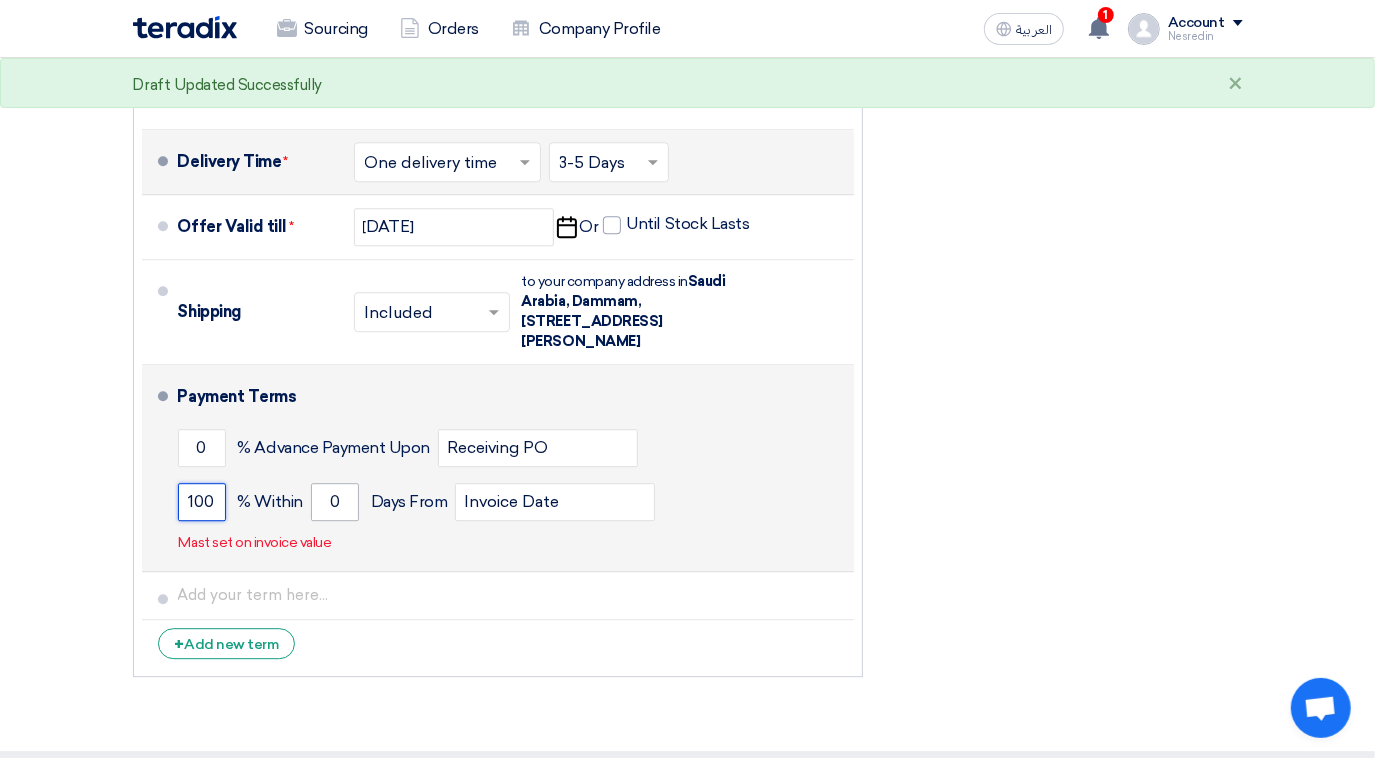 type on "100" 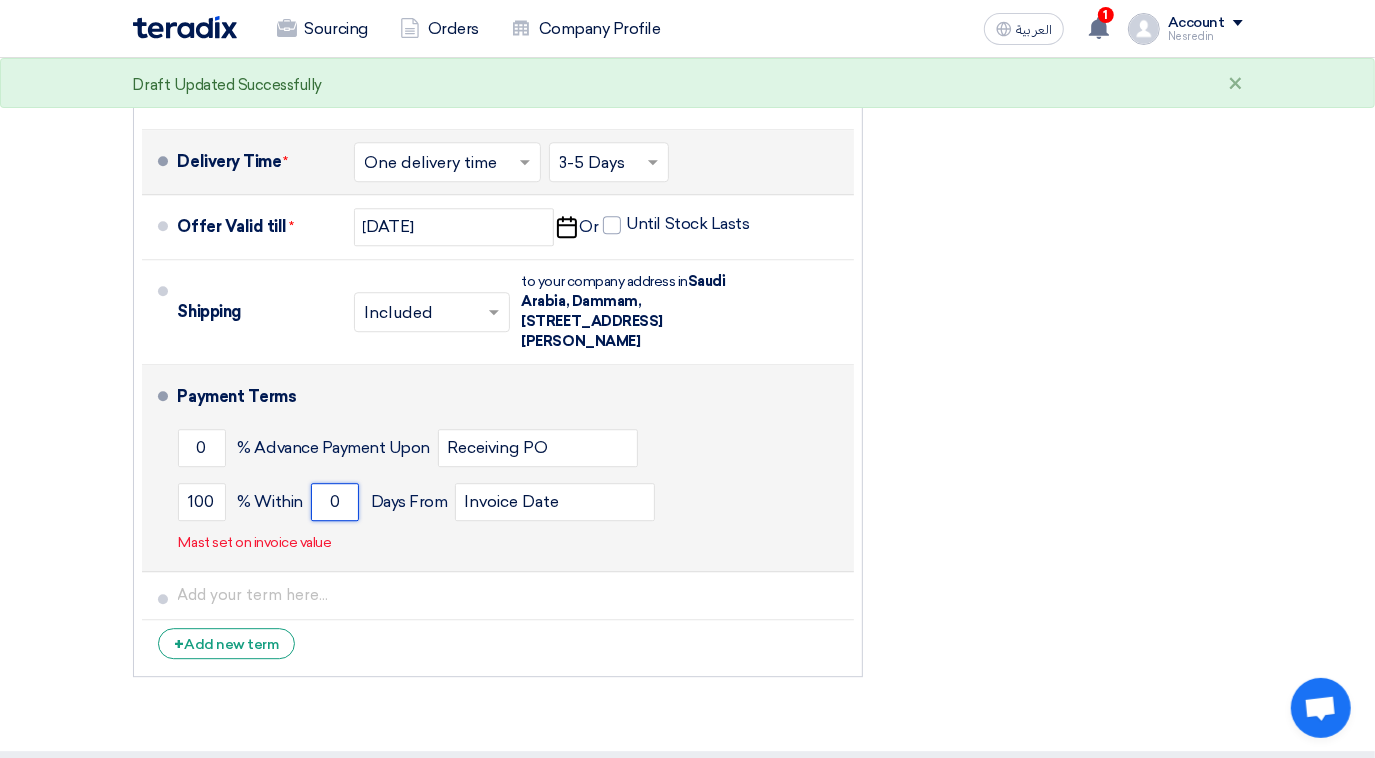 drag, startPoint x: 341, startPoint y: 350, endPoint x: 317, endPoint y: 361, distance: 26.400757 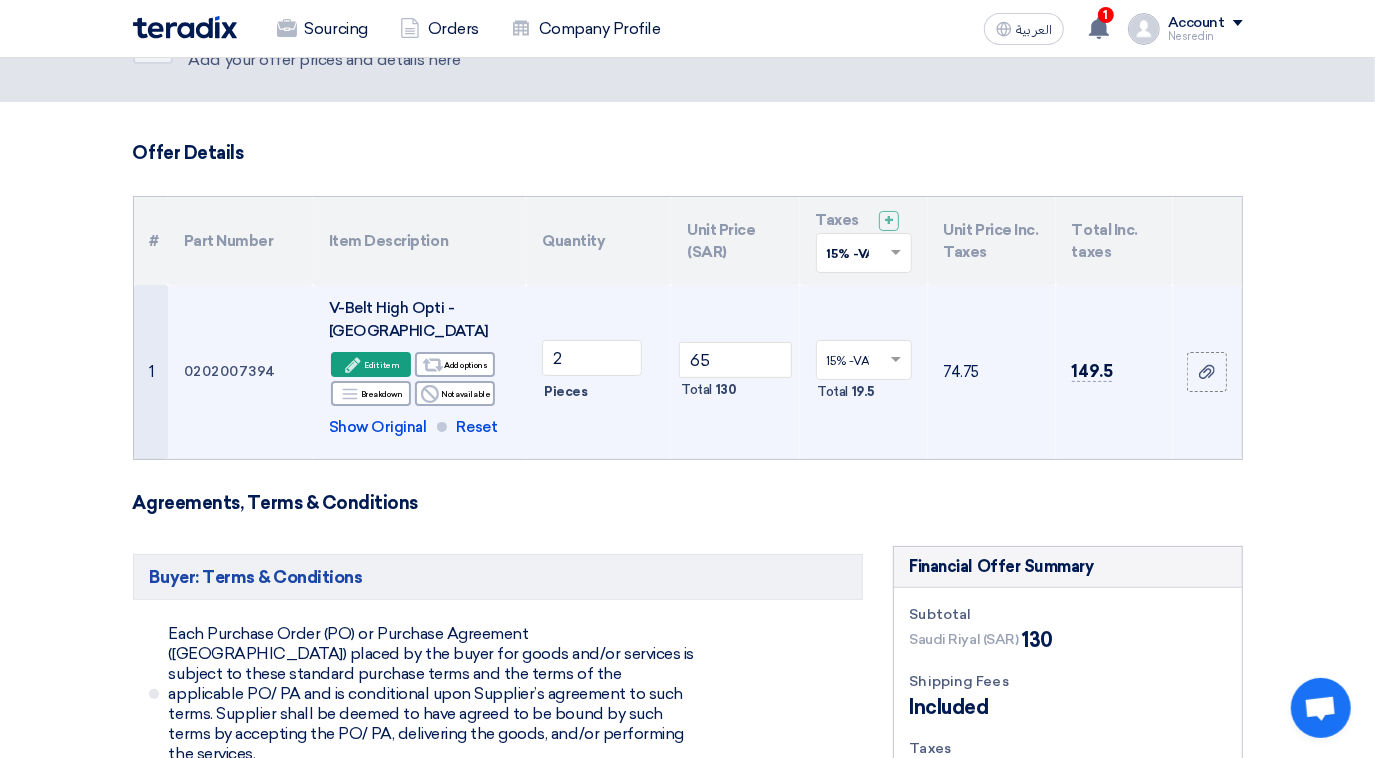 scroll, scrollTop: 0, scrollLeft: 0, axis: both 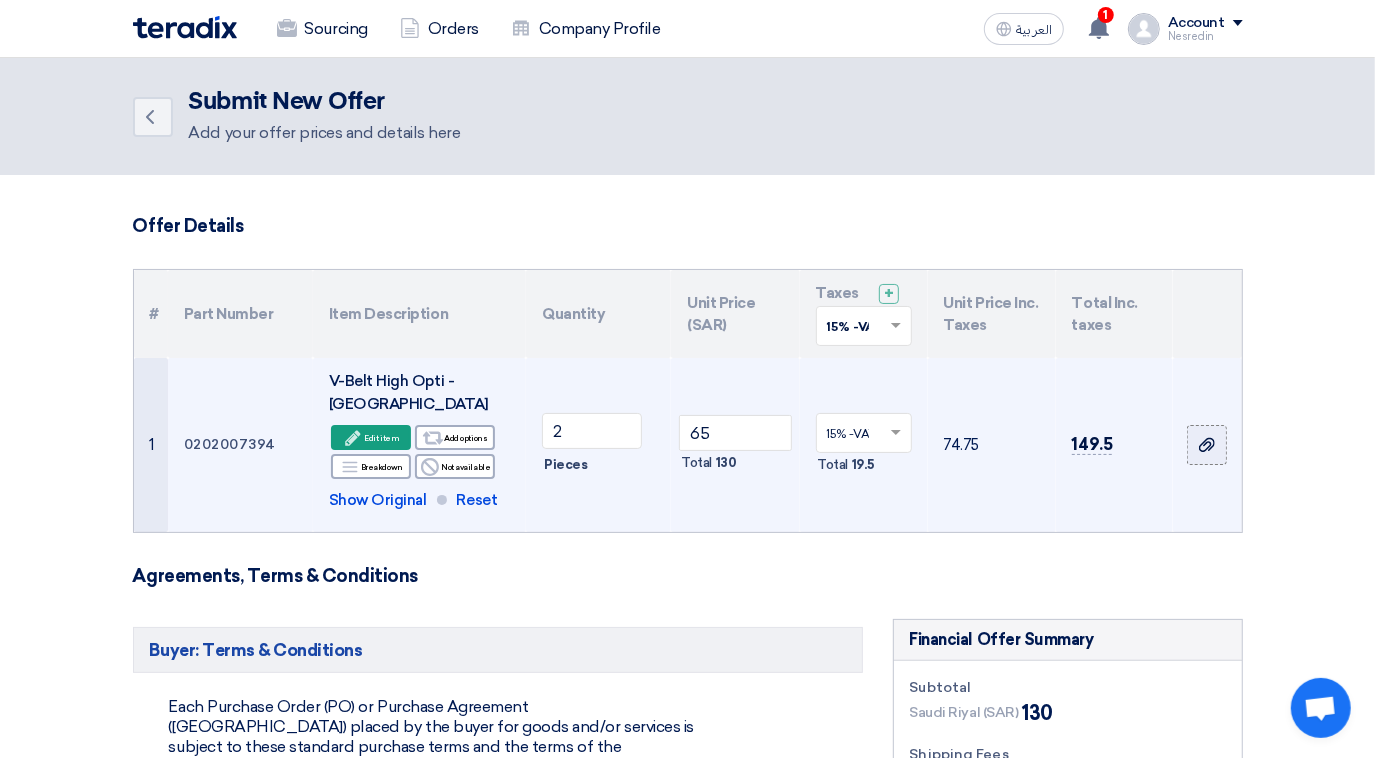 type on "30" 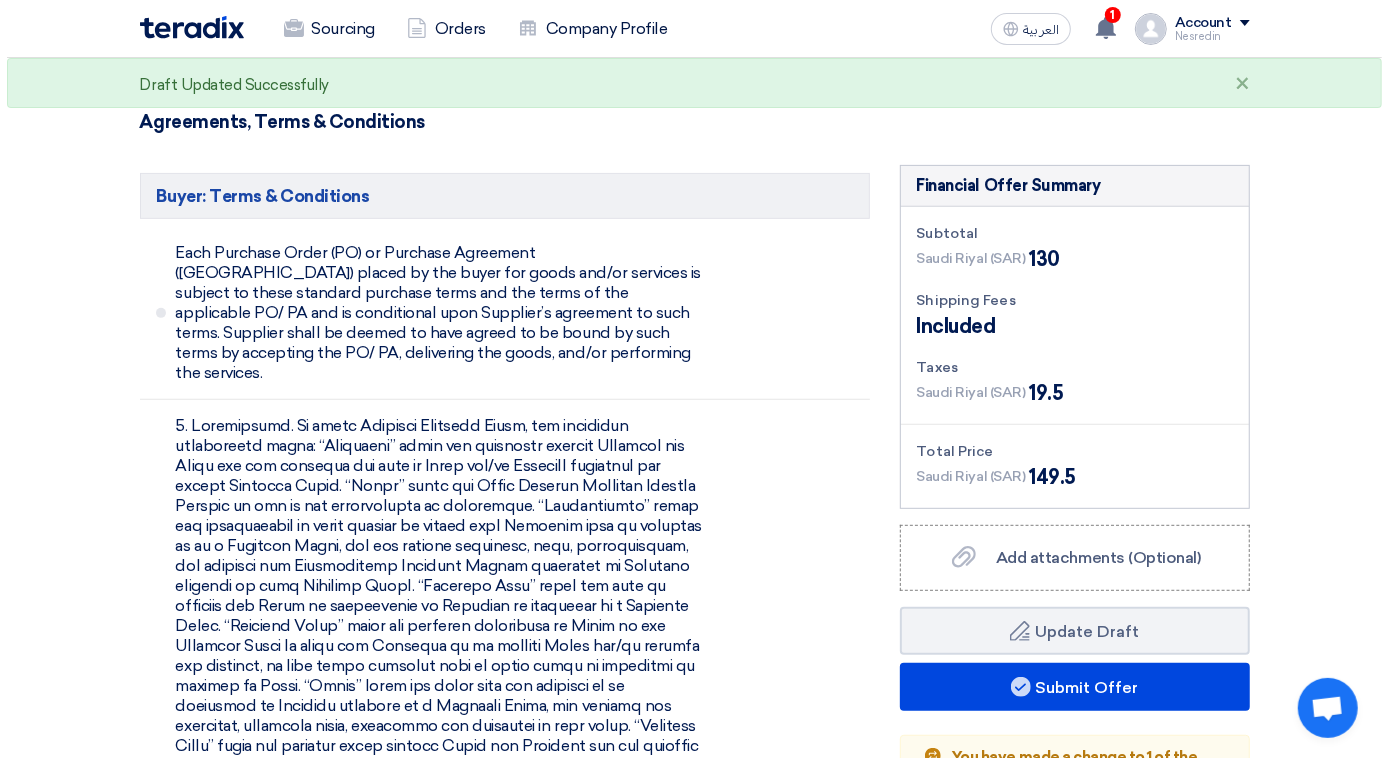 scroll, scrollTop: 727, scrollLeft: 0, axis: vertical 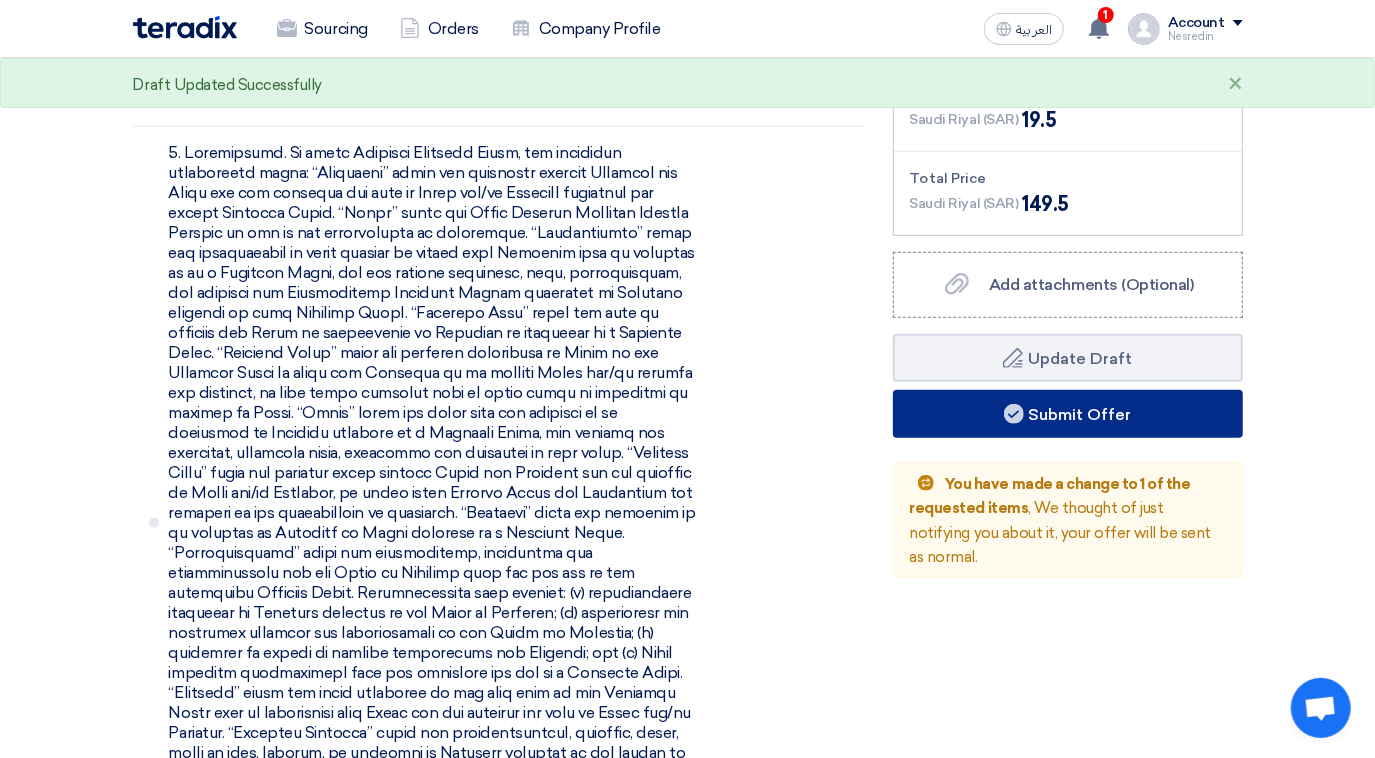 click on "Submit Offer" 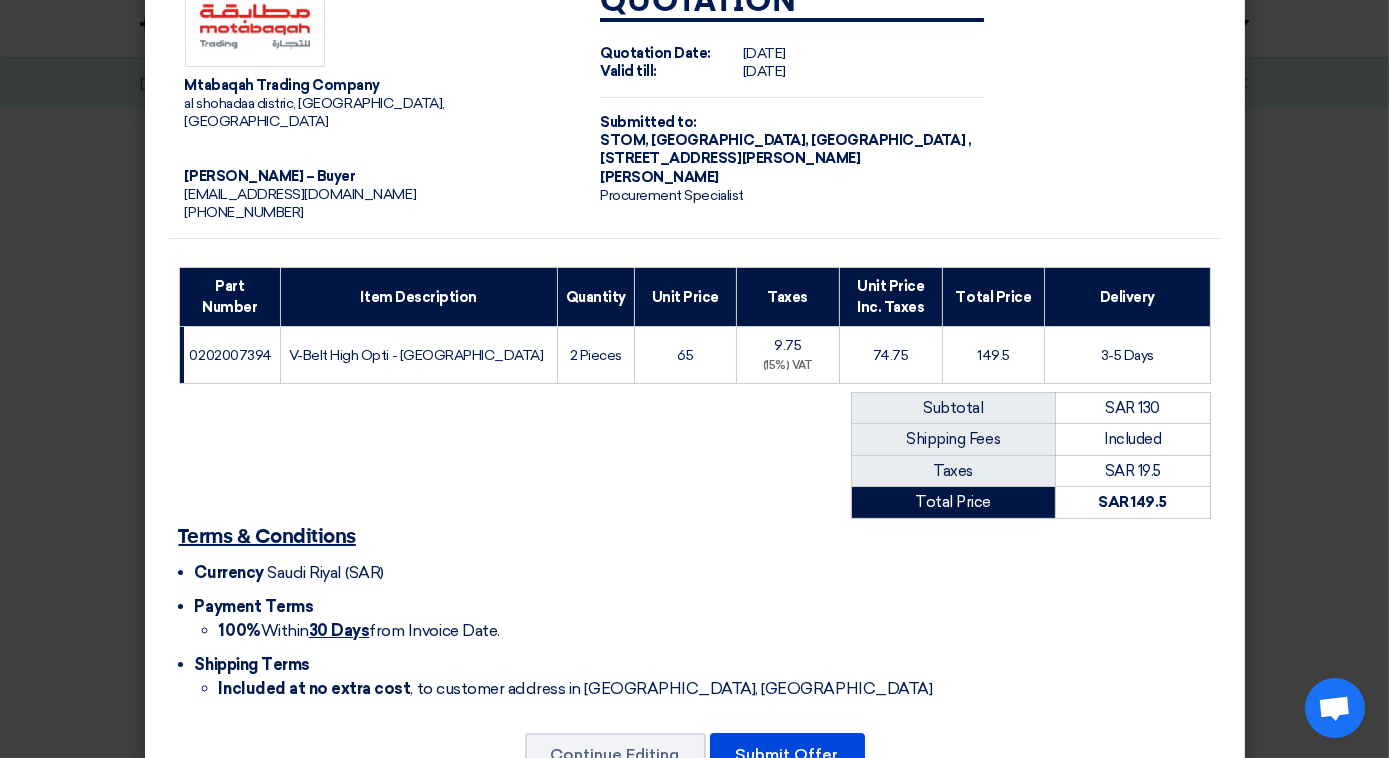 scroll, scrollTop: 106, scrollLeft: 0, axis: vertical 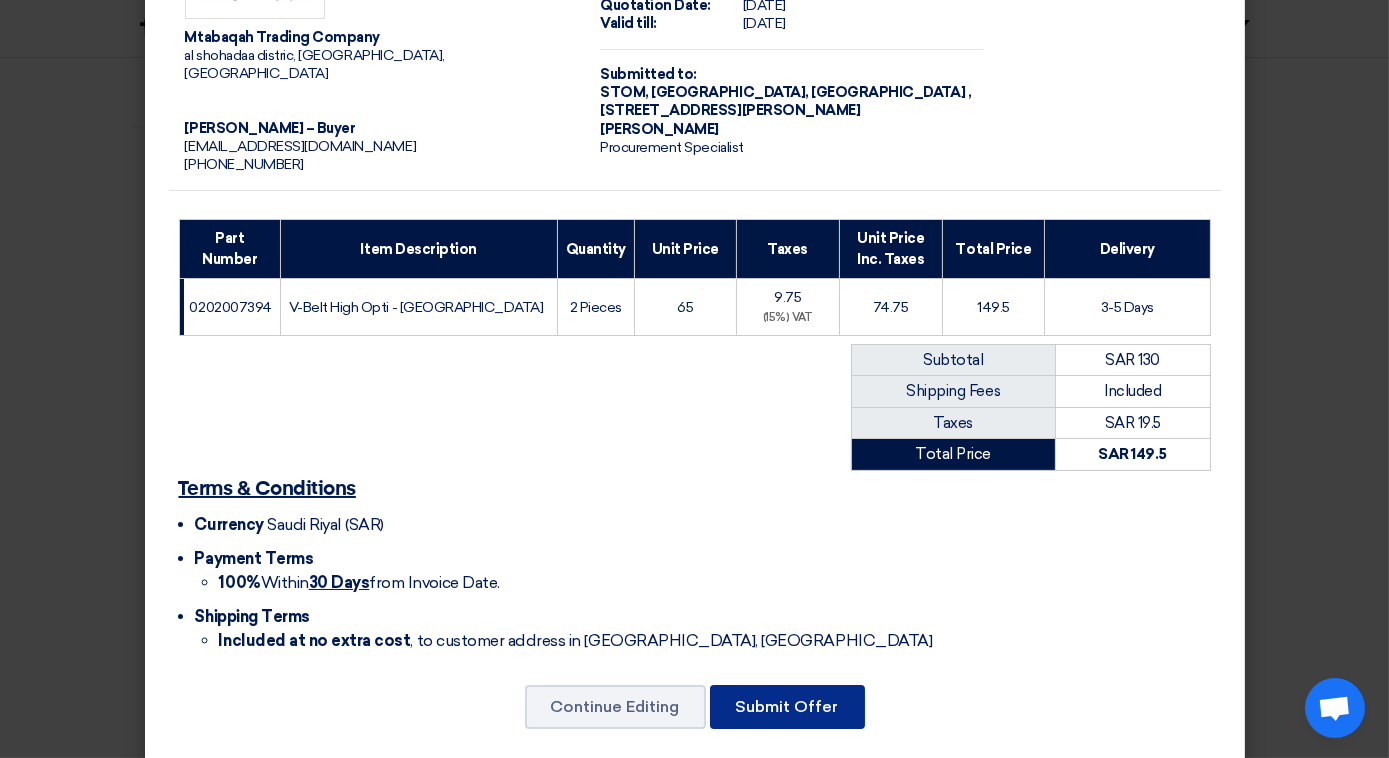 click on "Submit Offer" 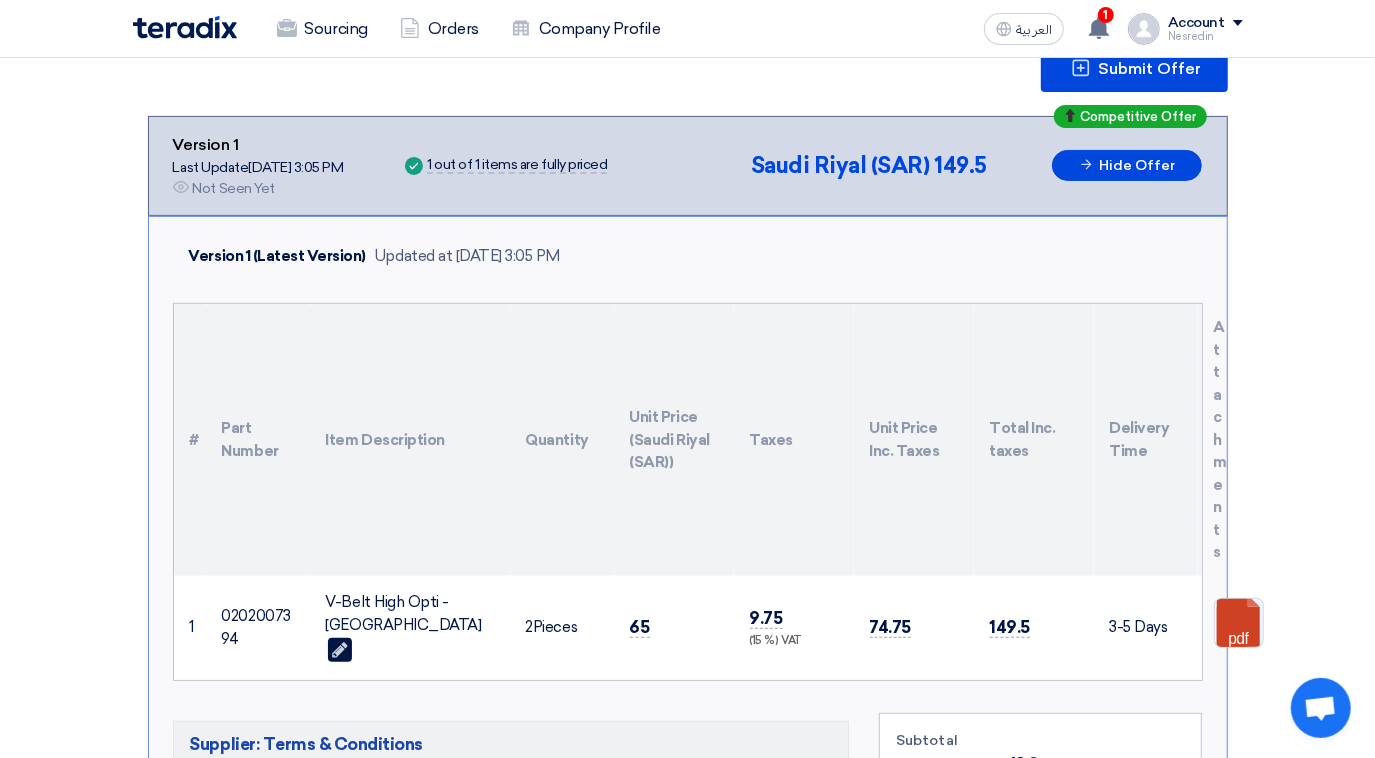 scroll, scrollTop: 0, scrollLeft: 0, axis: both 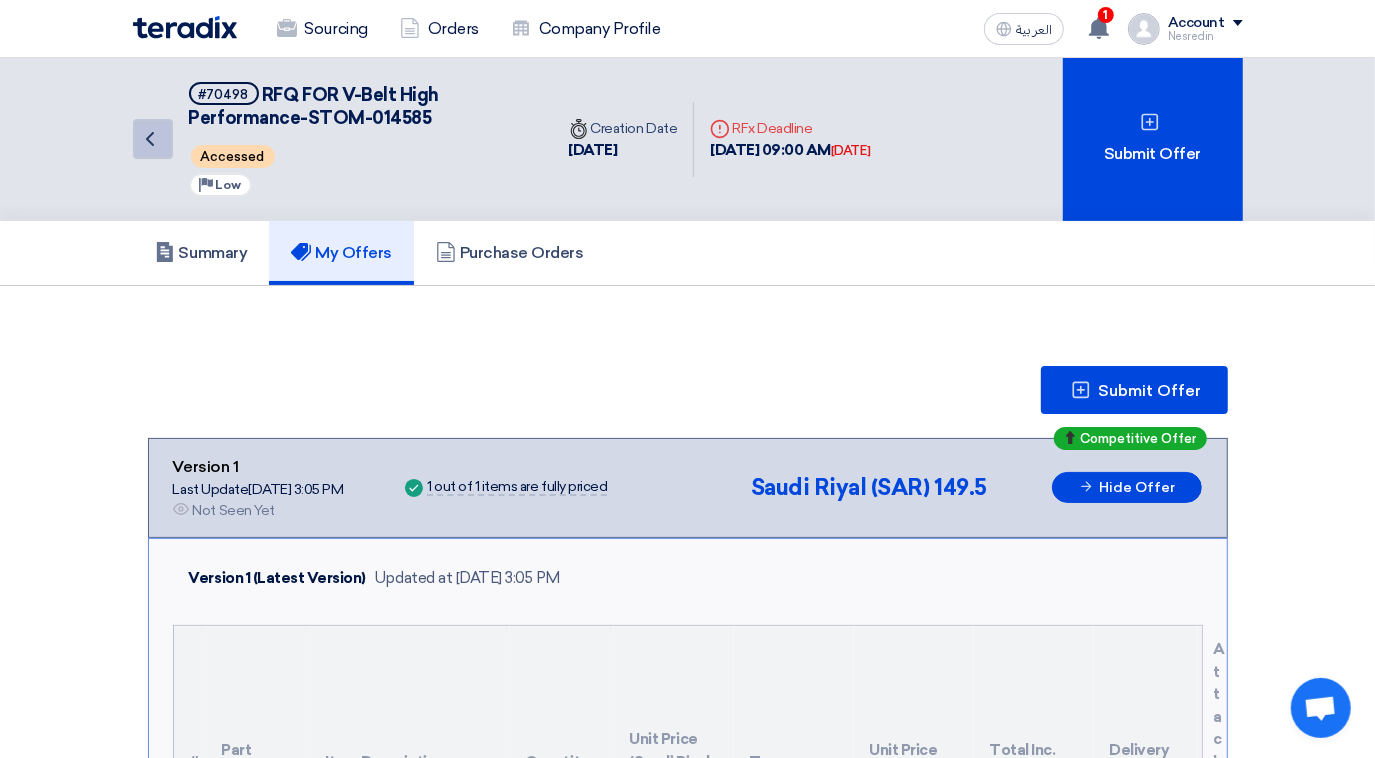 click on "Back" 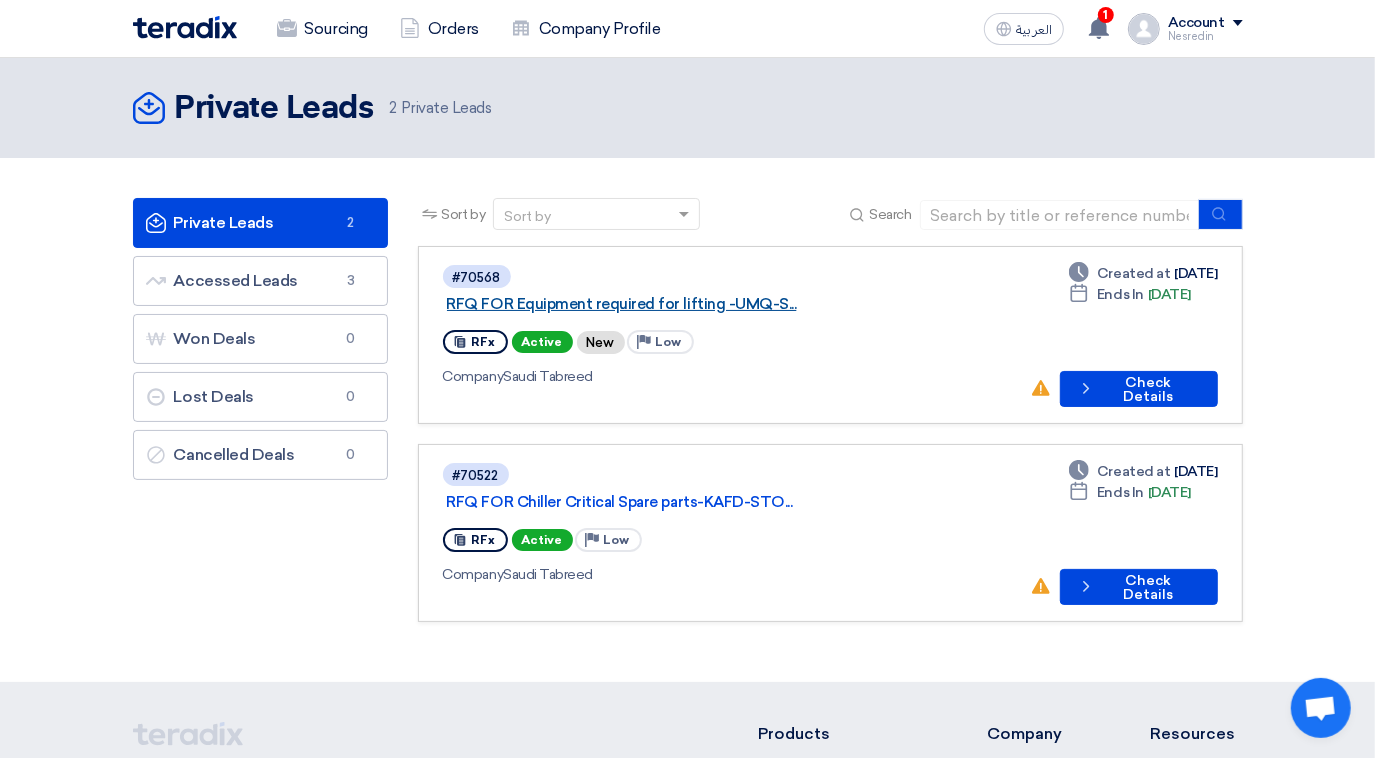 click on "RFQ FOR Equipment required for lifting -UMQ-S..." 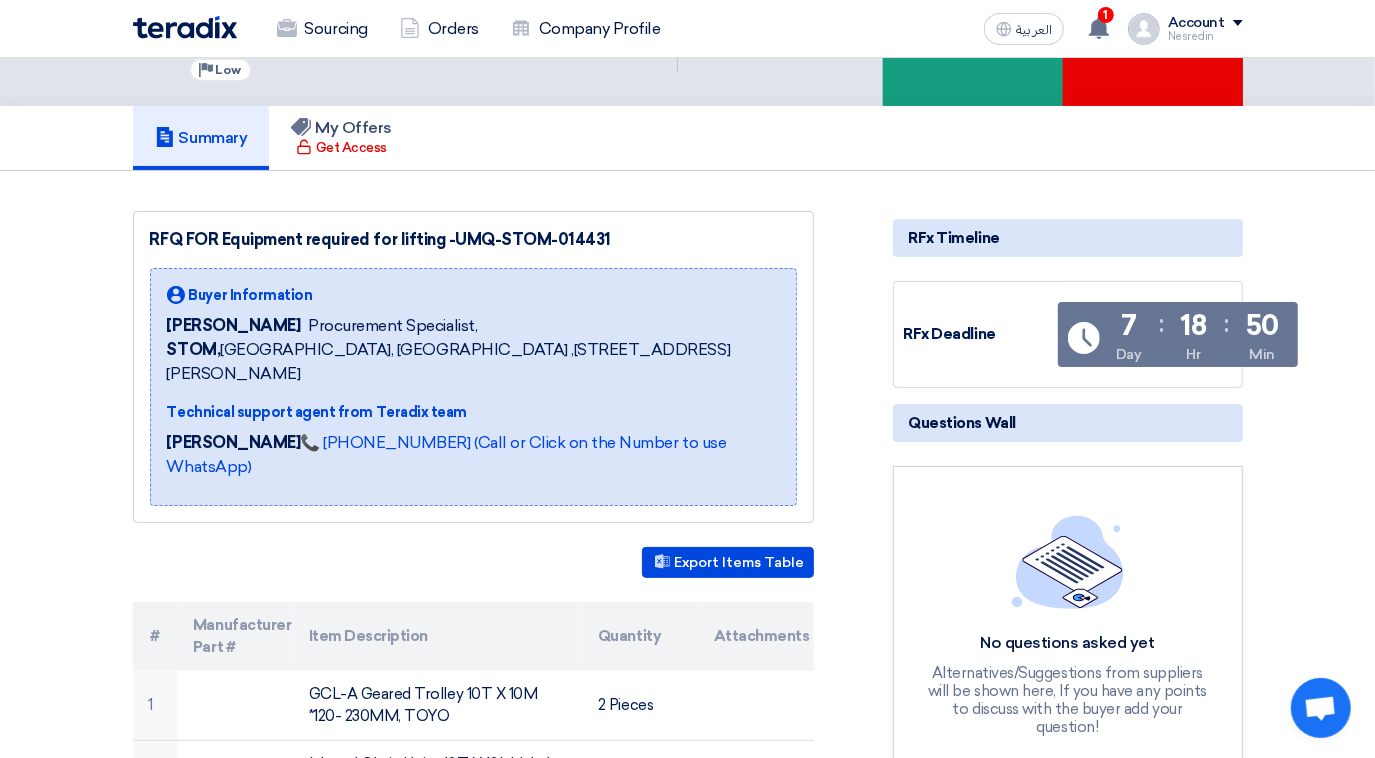scroll, scrollTop: 90, scrollLeft: 0, axis: vertical 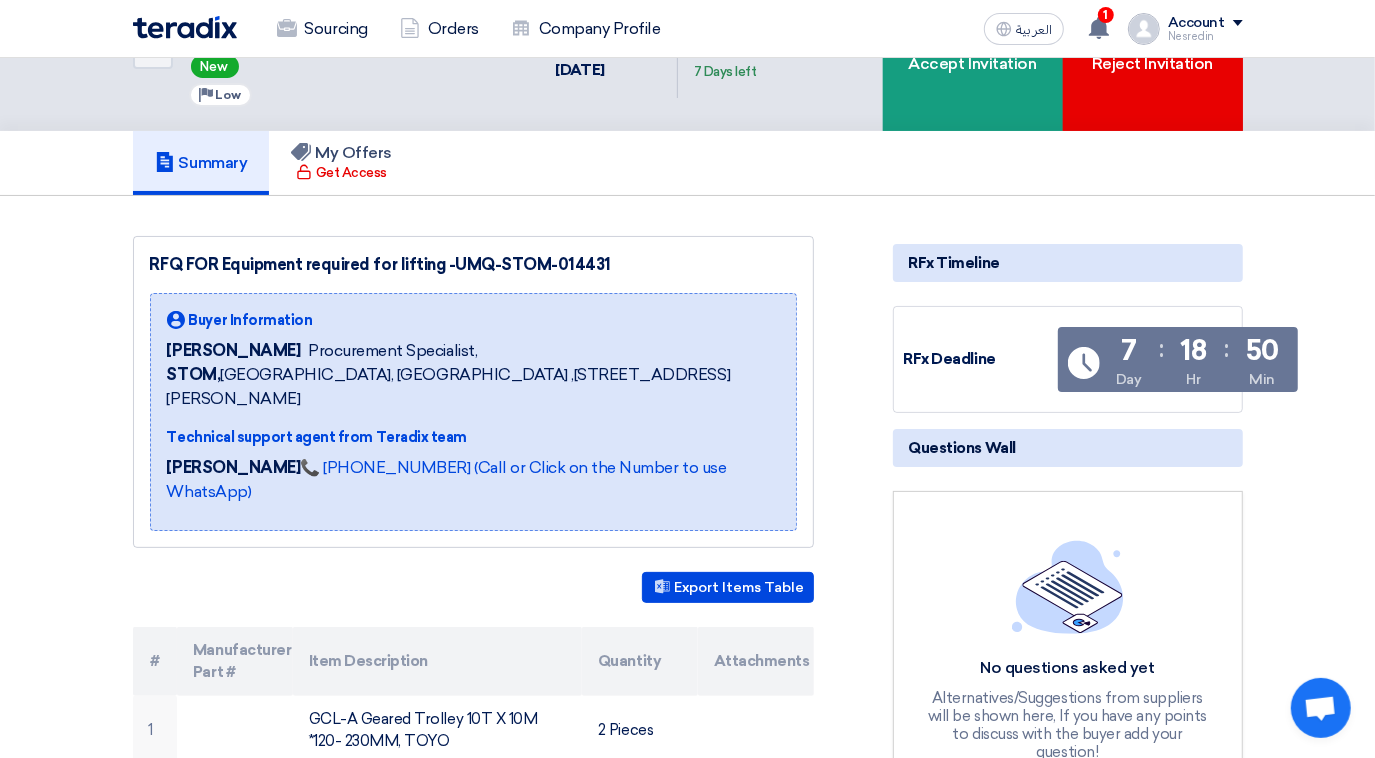 drag, startPoint x: 597, startPoint y: 281, endPoint x: 577, endPoint y: 282, distance: 20.024984 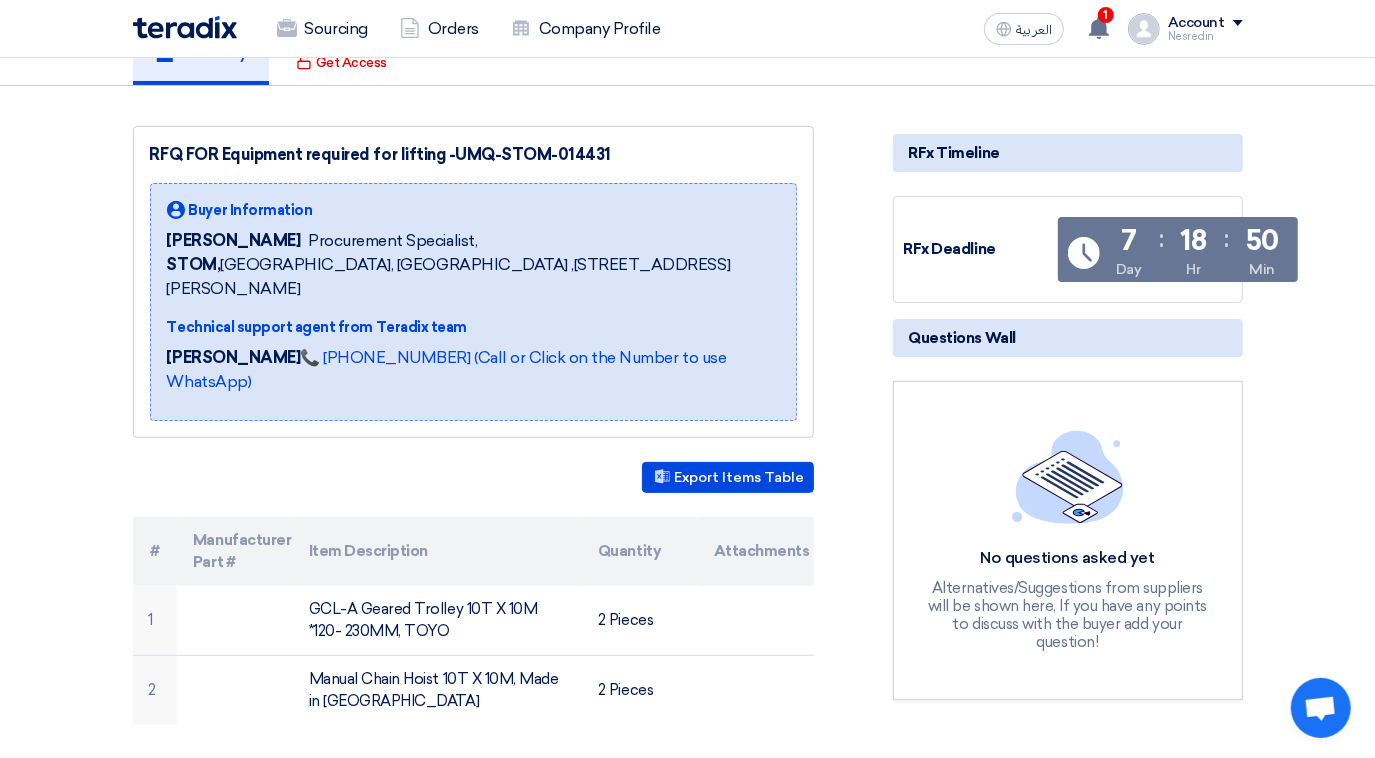scroll, scrollTop: 363, scrollLeft: 0, axis: vertical 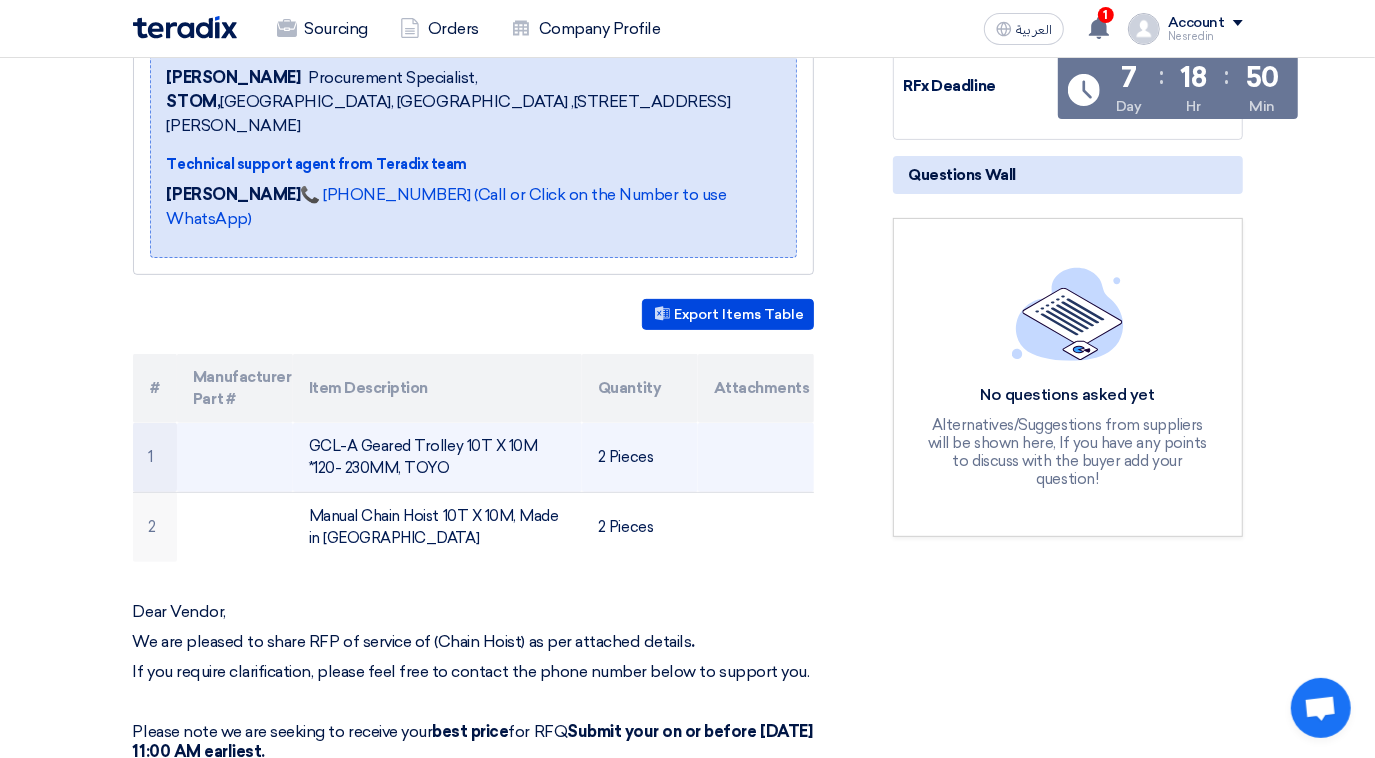 drag, startPoint x: 412, startPoint y: 458, endPoint x: 312, endPoint y: 434, distance: 102.83968 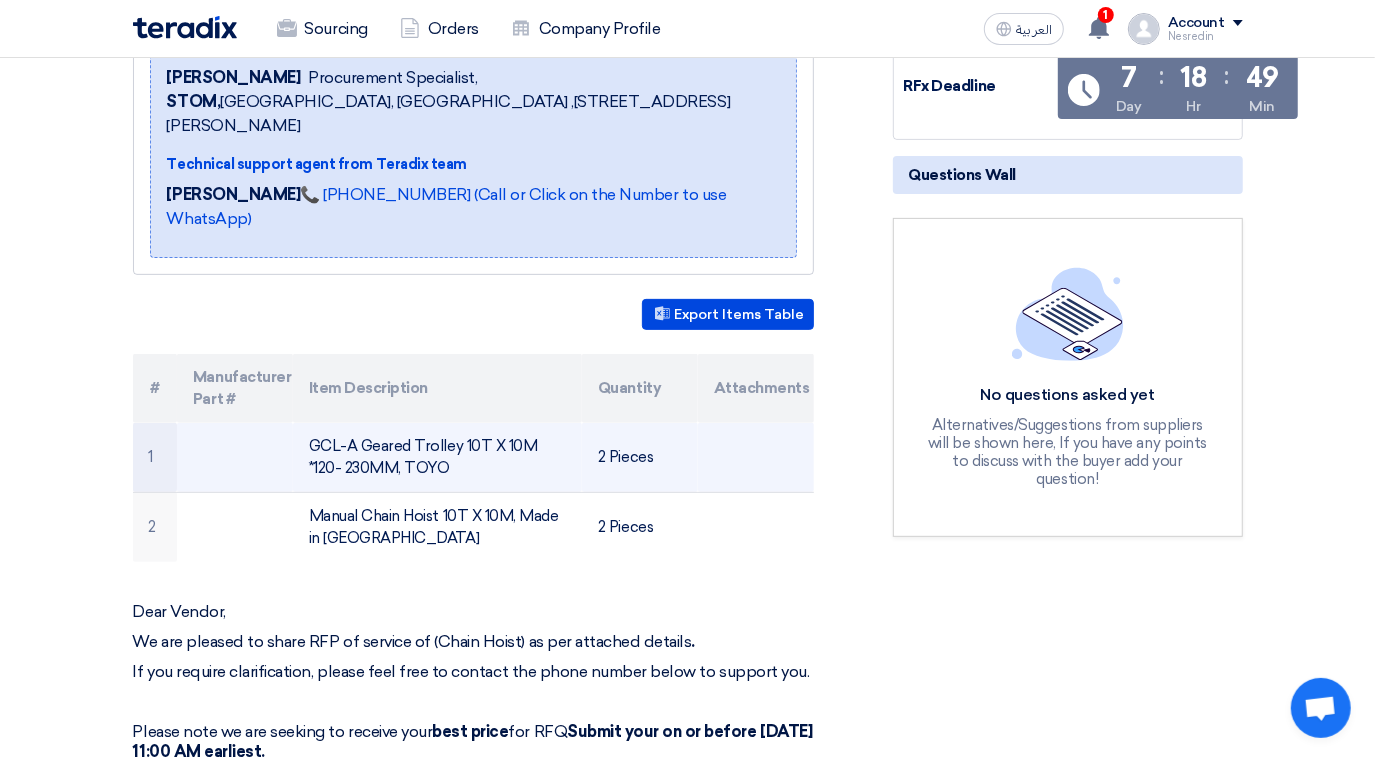 copy on "GCL-A Geared Trolley 10T X 10M *120- 230MM, TOYO" 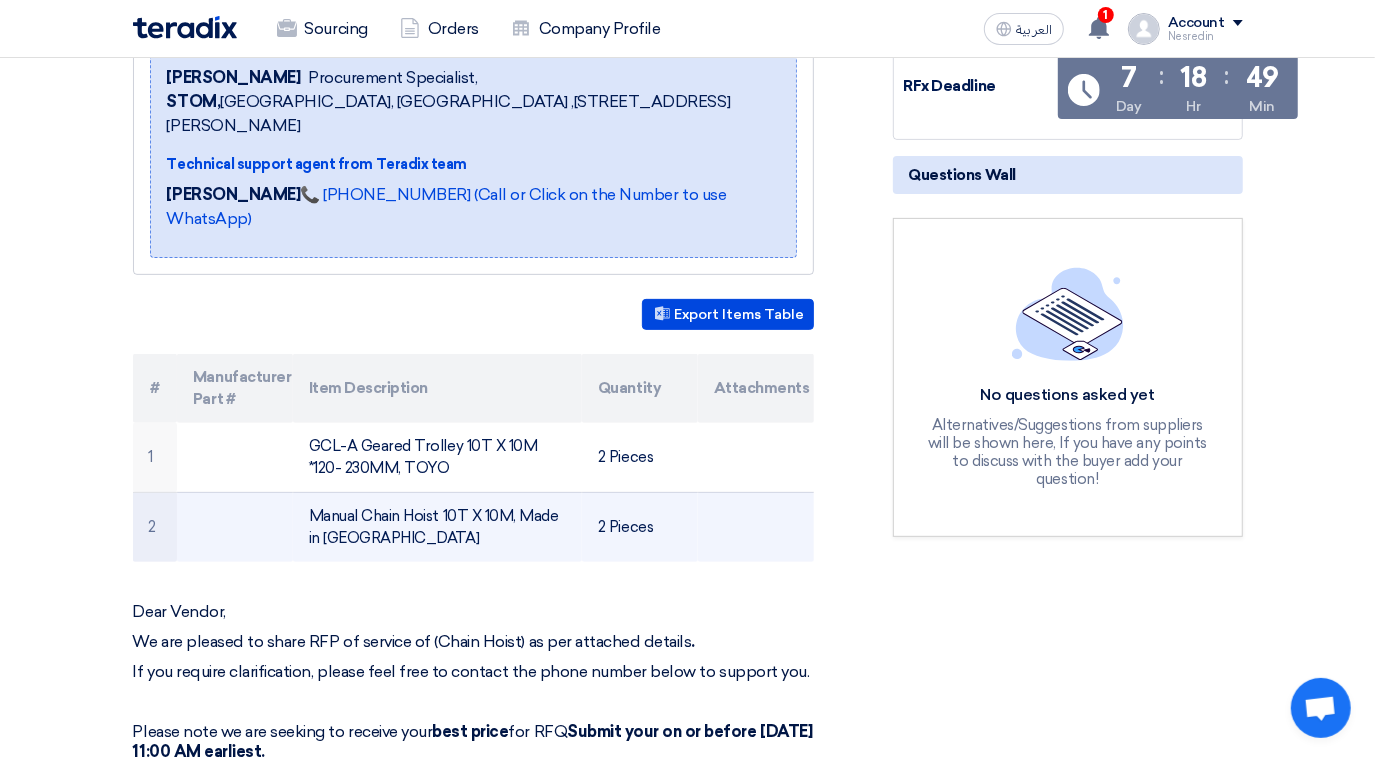 drag, startPoint x: 365, startPoint y: 529, endPoint x: 304, endPoint y: 510, distance: 63.89053 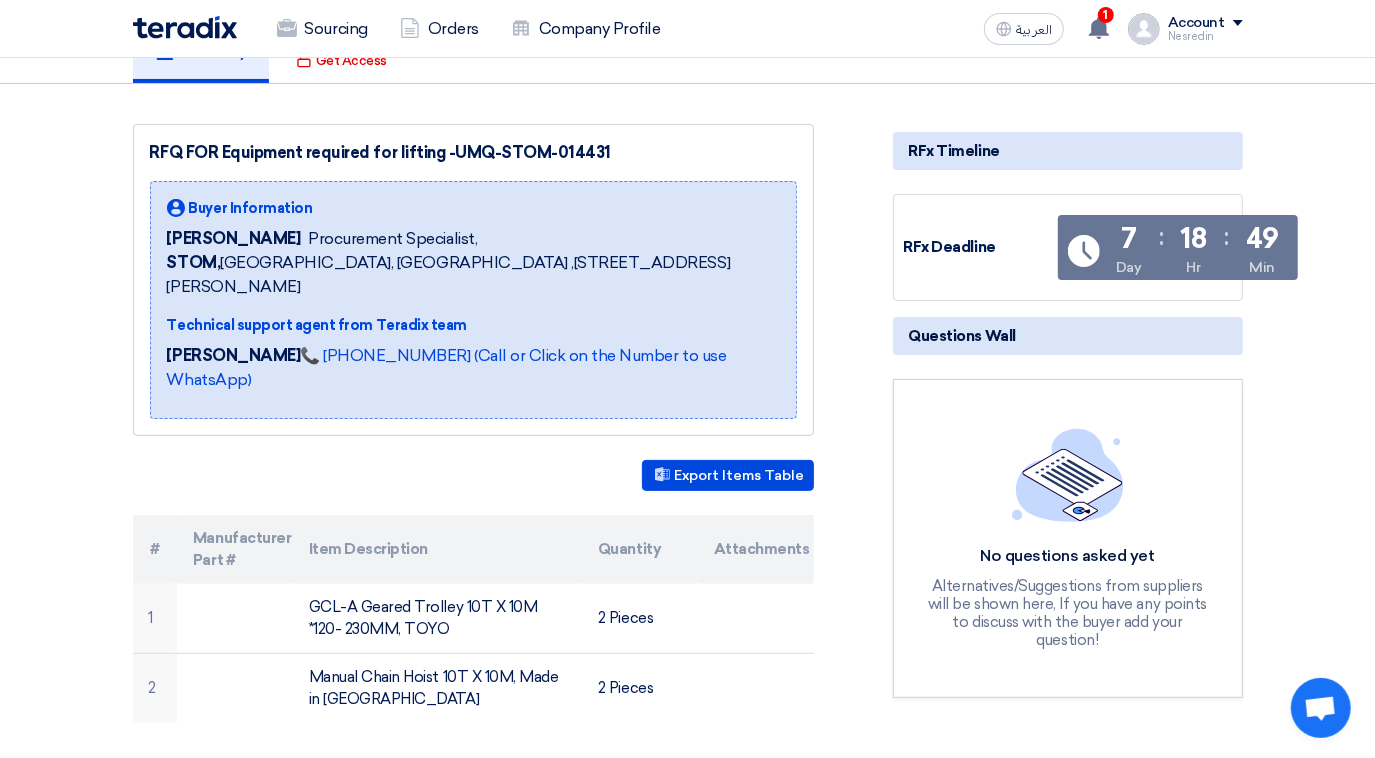 scroll, scrollTop: 0, scrollLeft: 0, axis: both 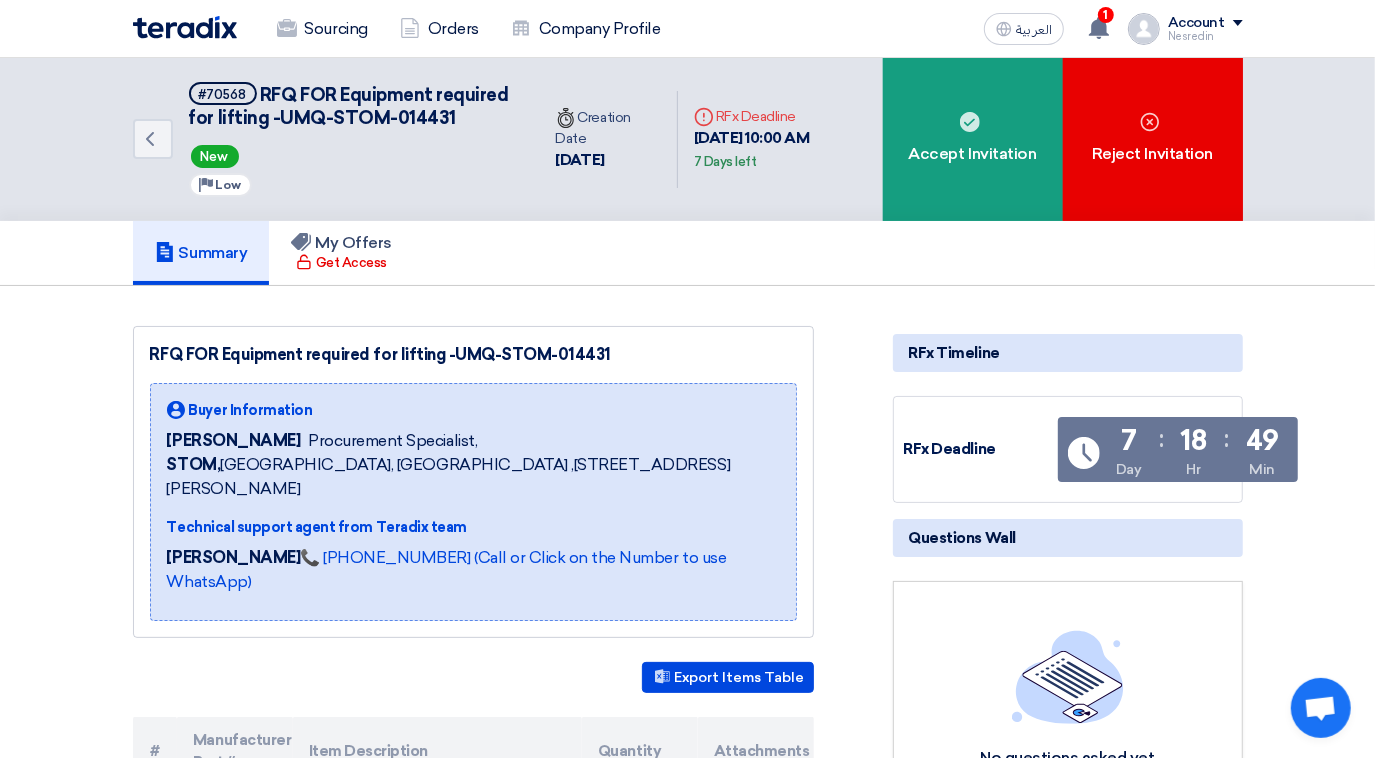 drag, startPoint x: 598, startPoint y: 370, endPoint x: 149, endPoint y: 361, distance: 449.09018 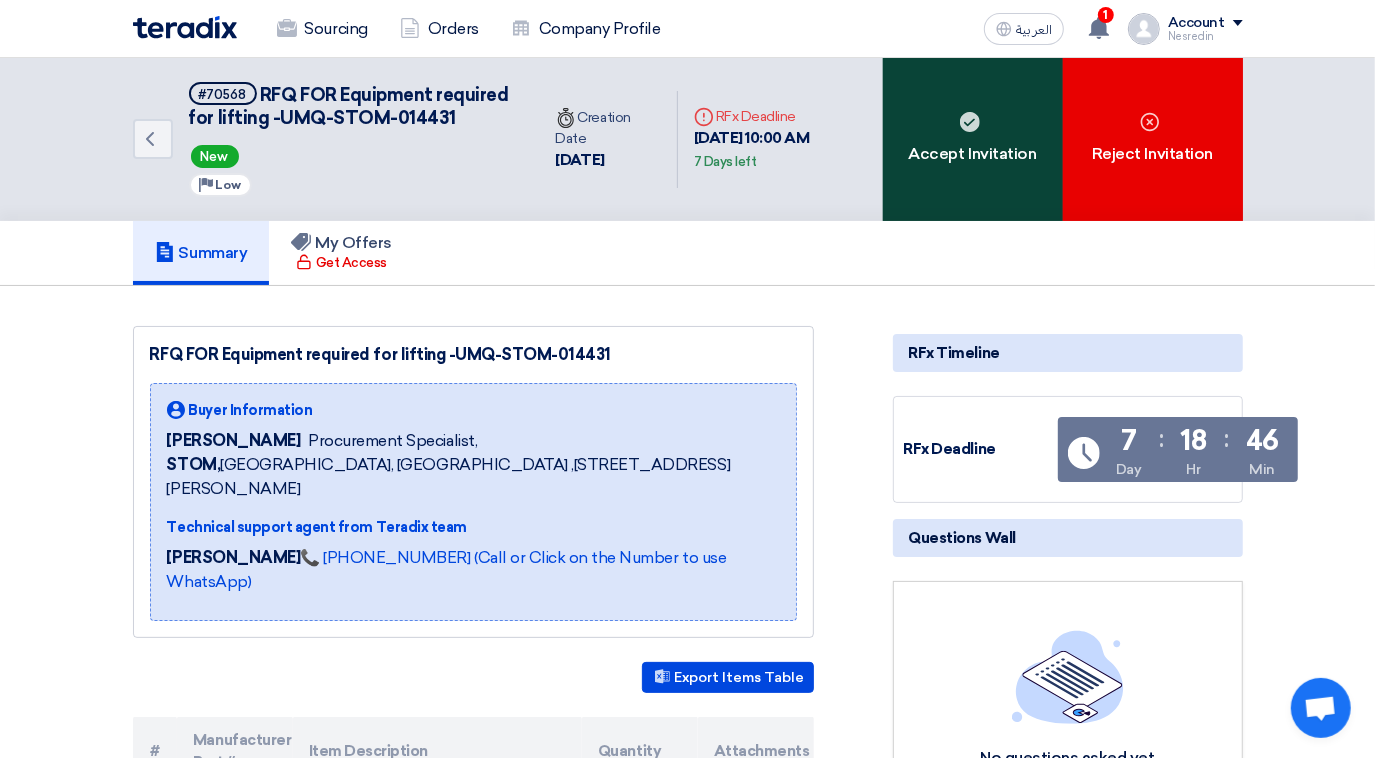 click on "Accept Invitation" 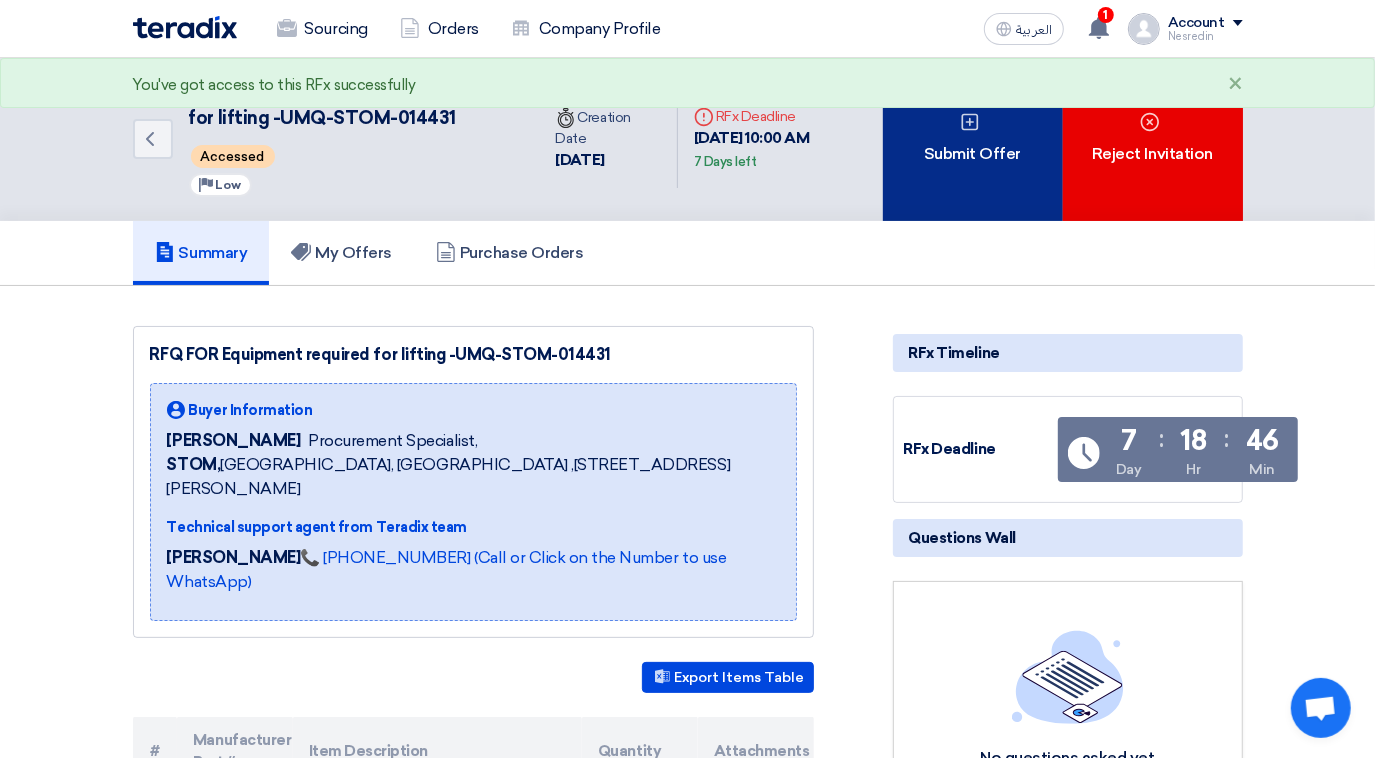 click on "Submit Offer" 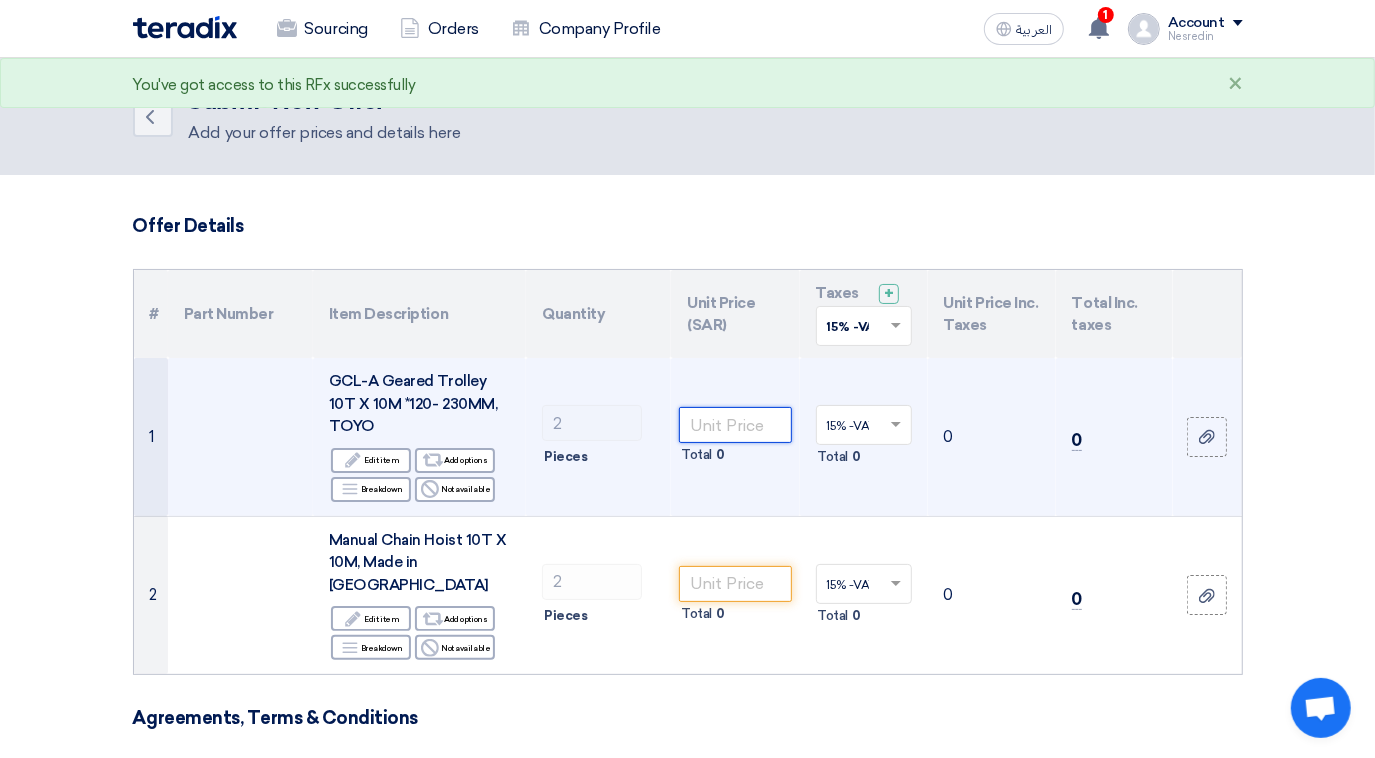 click 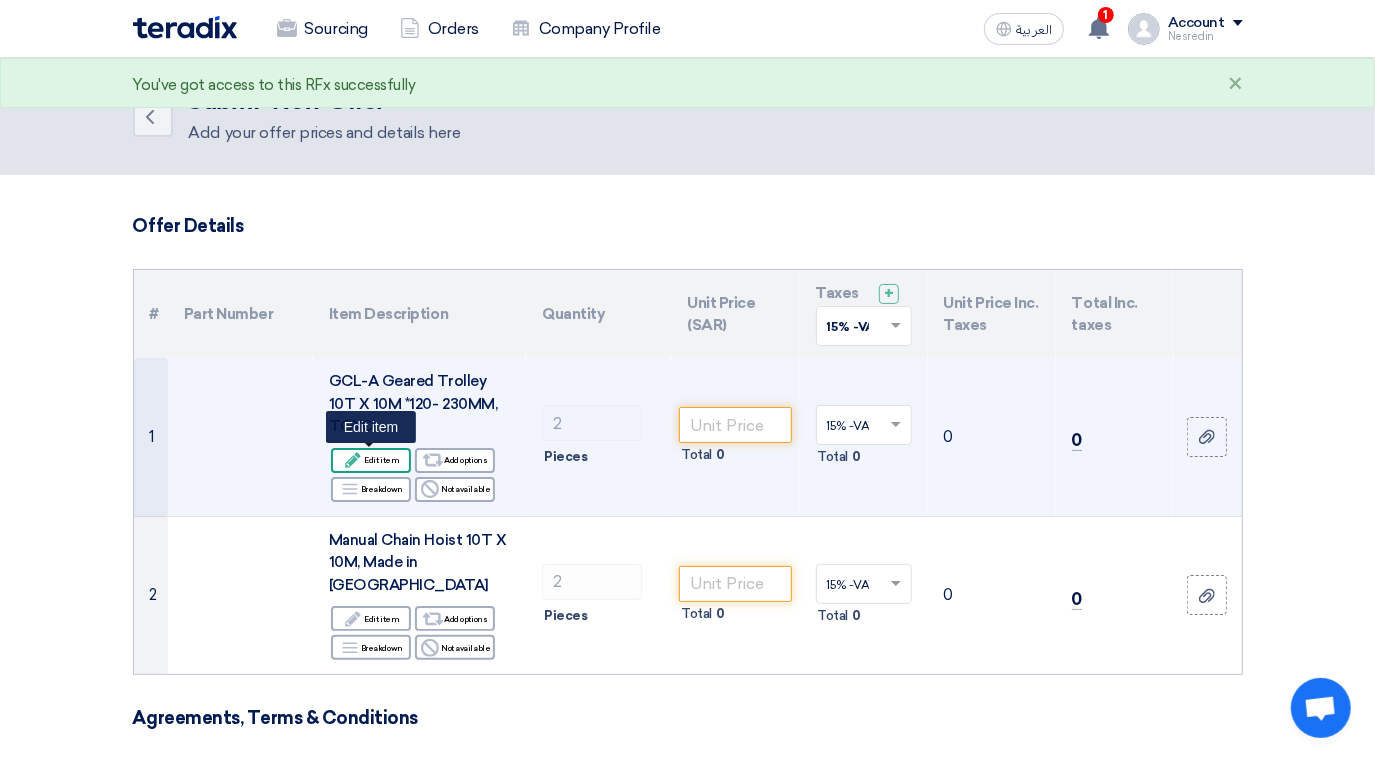 click on "Edit
Edit item" 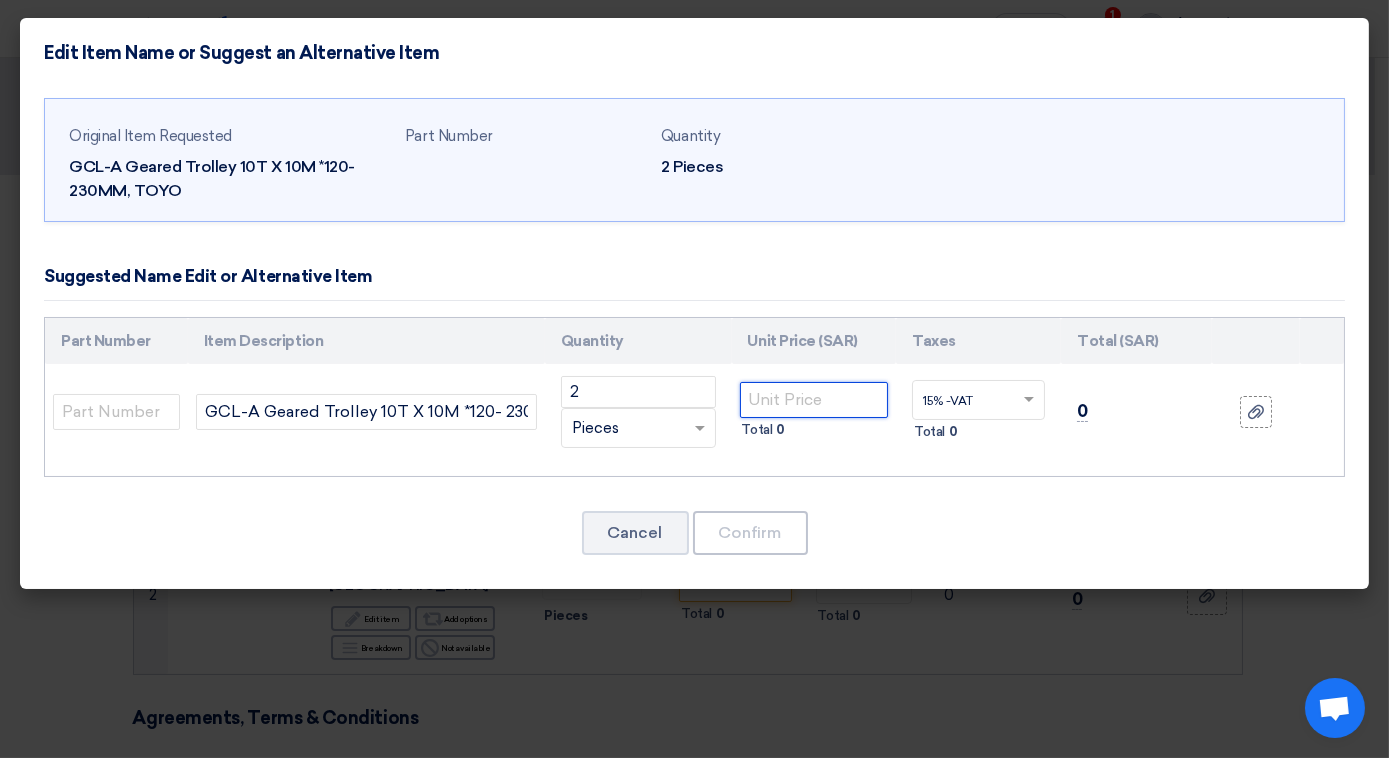 click 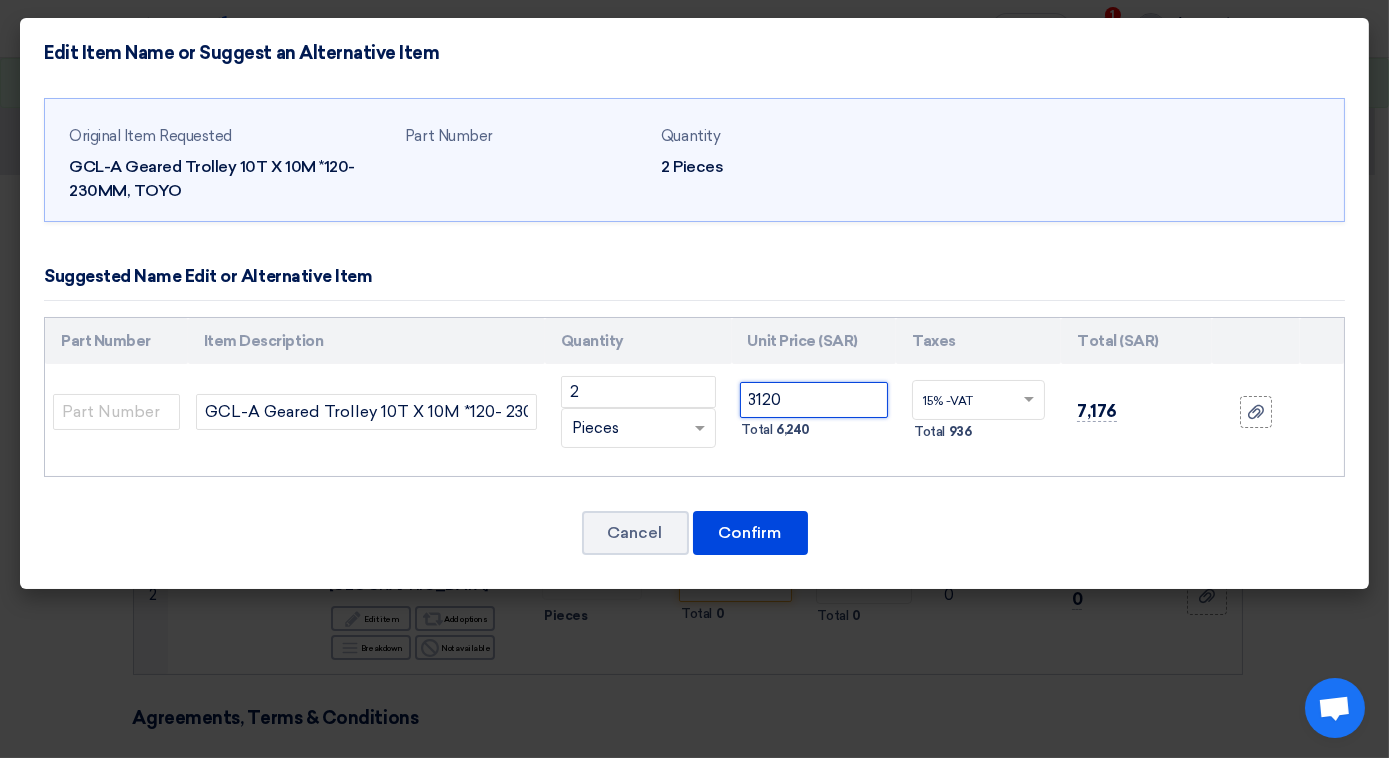 type on "3120" 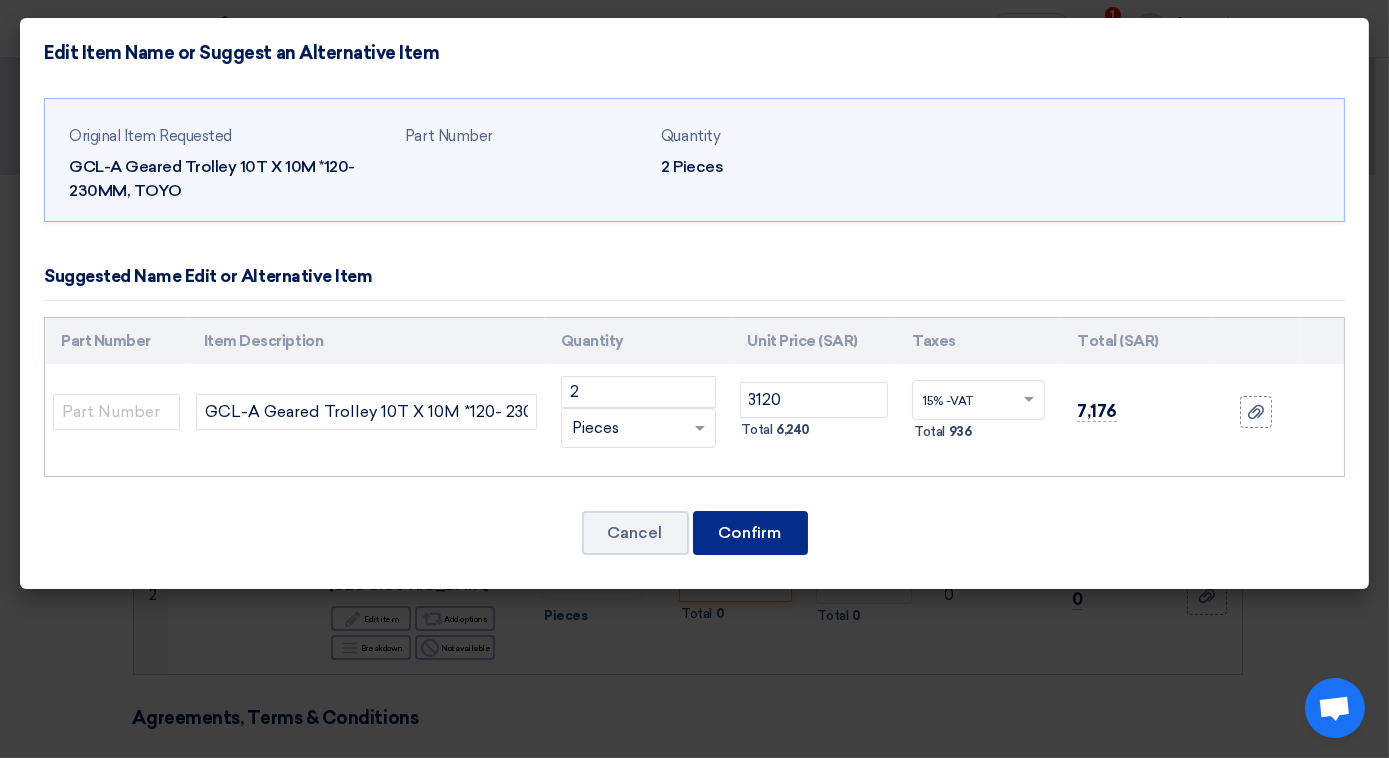 click on "Confirm" 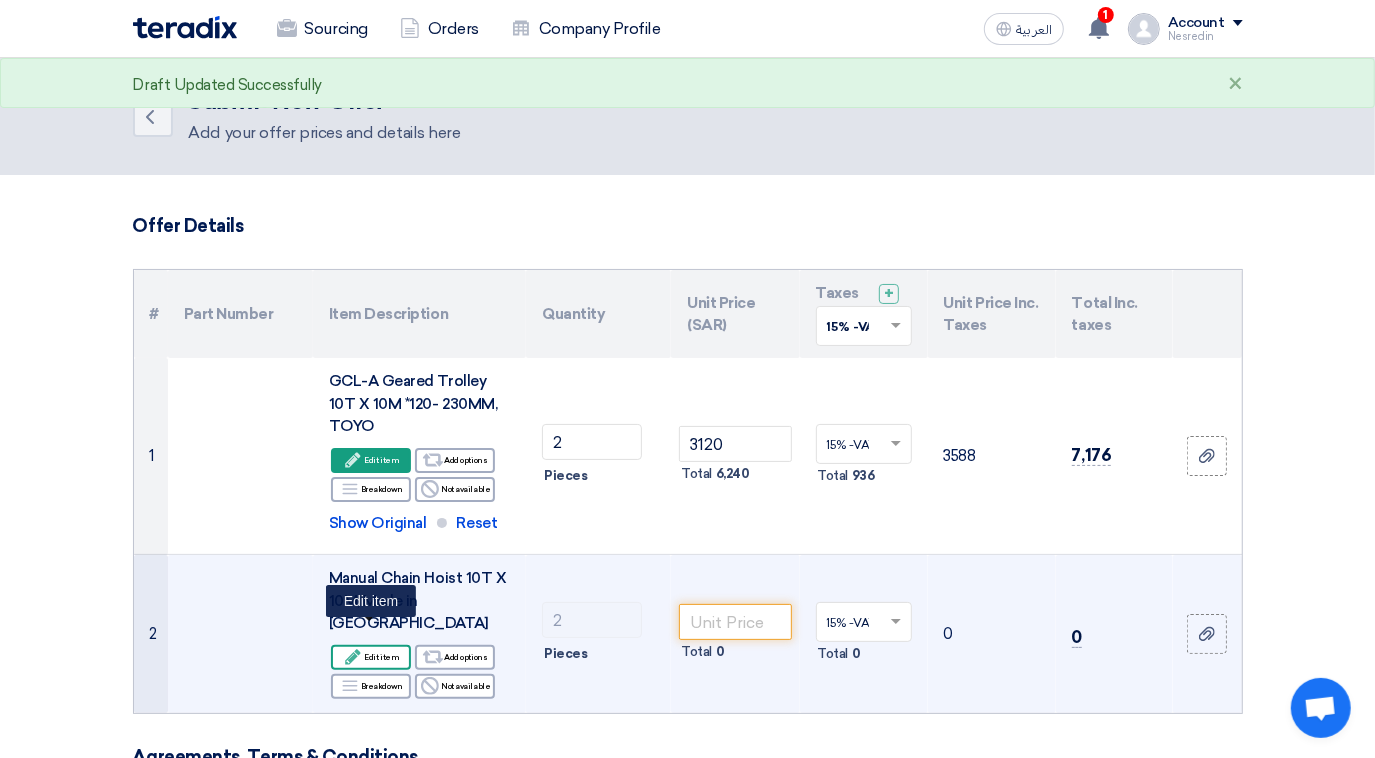 click on "Edit
Edit item" 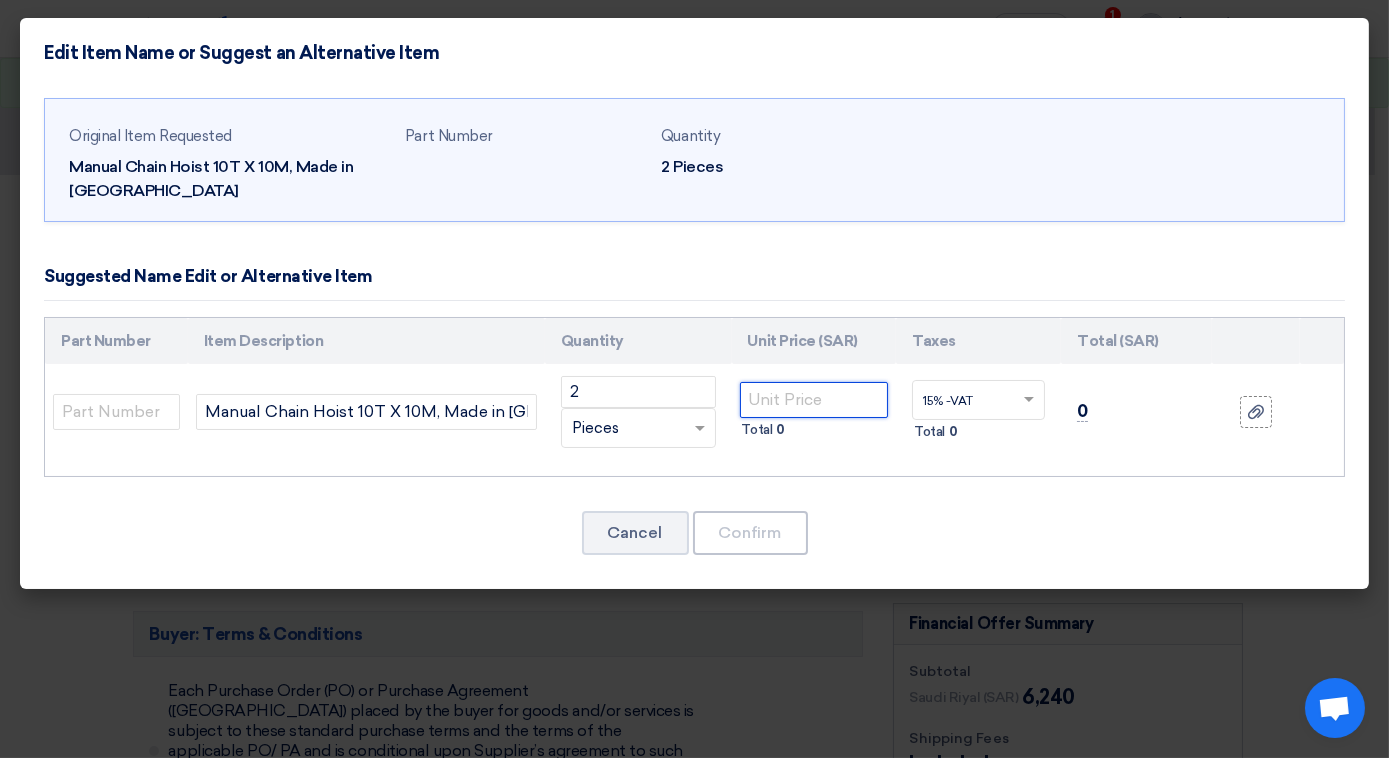 click 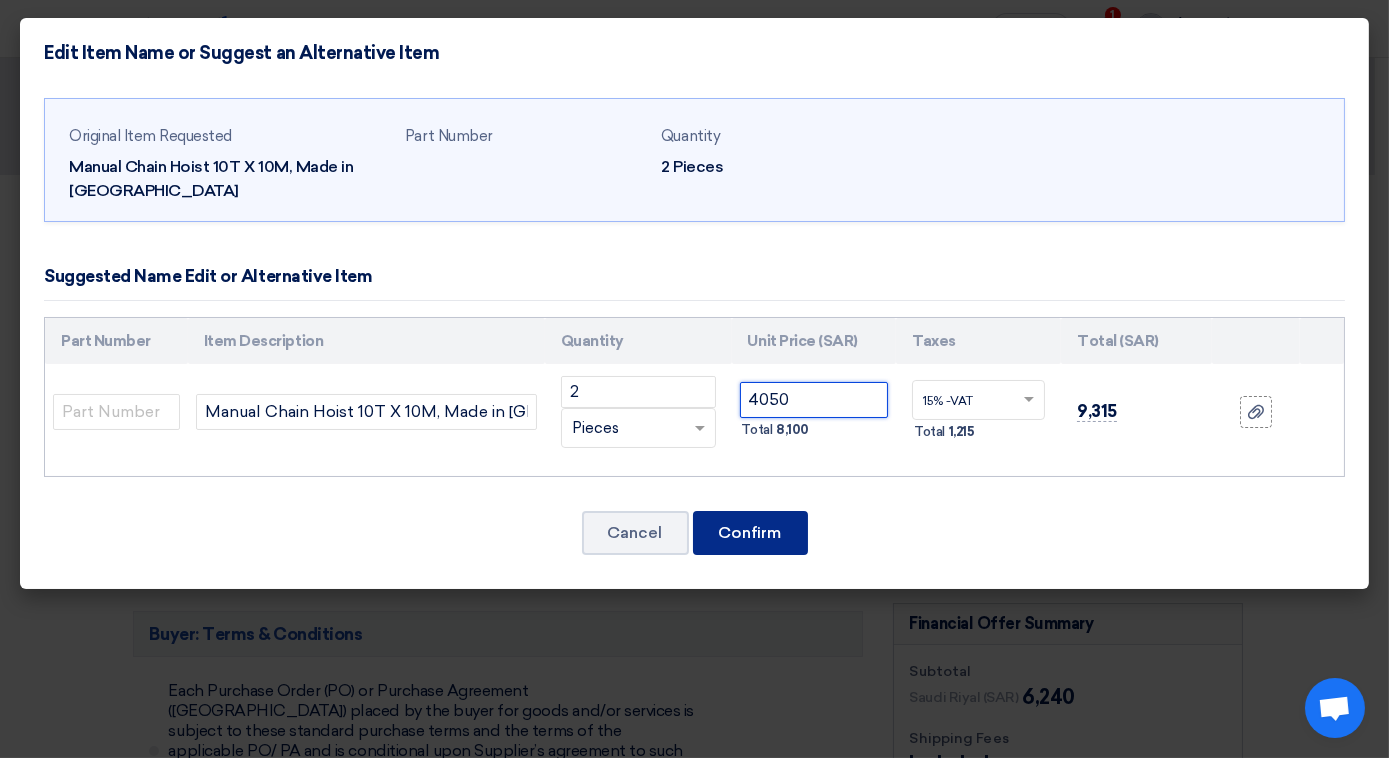 type on "4050" 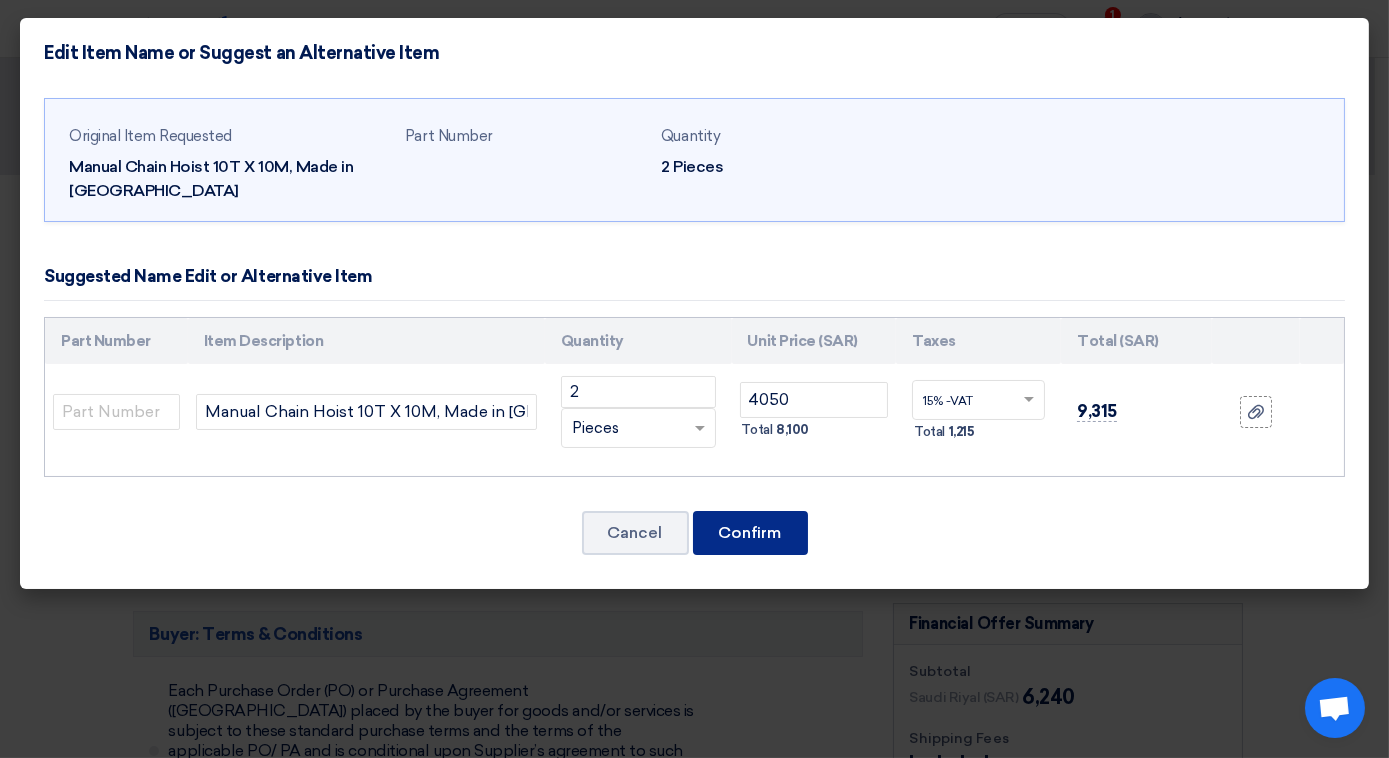 click on "Confirm" 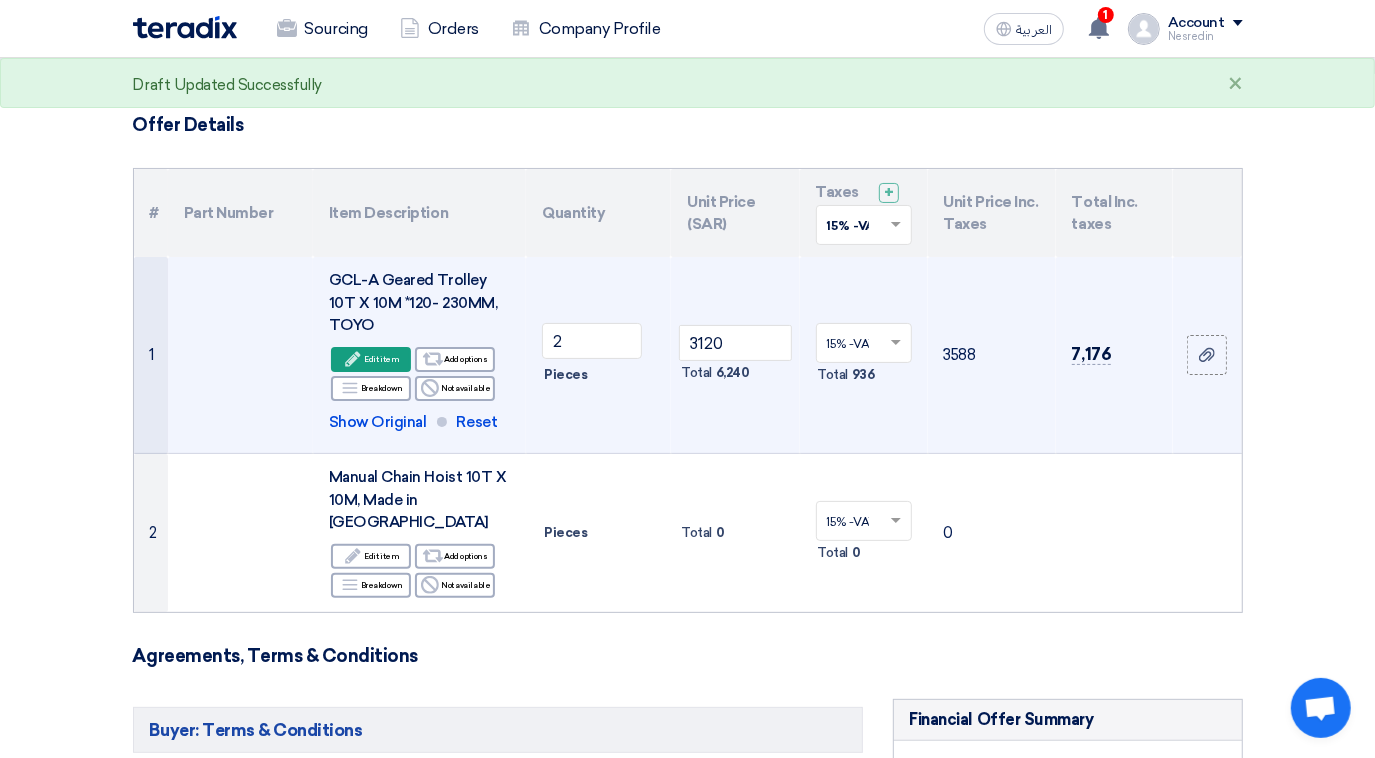 scroll, scrollTop: 181, scrollLeft: 0, axis: vertical 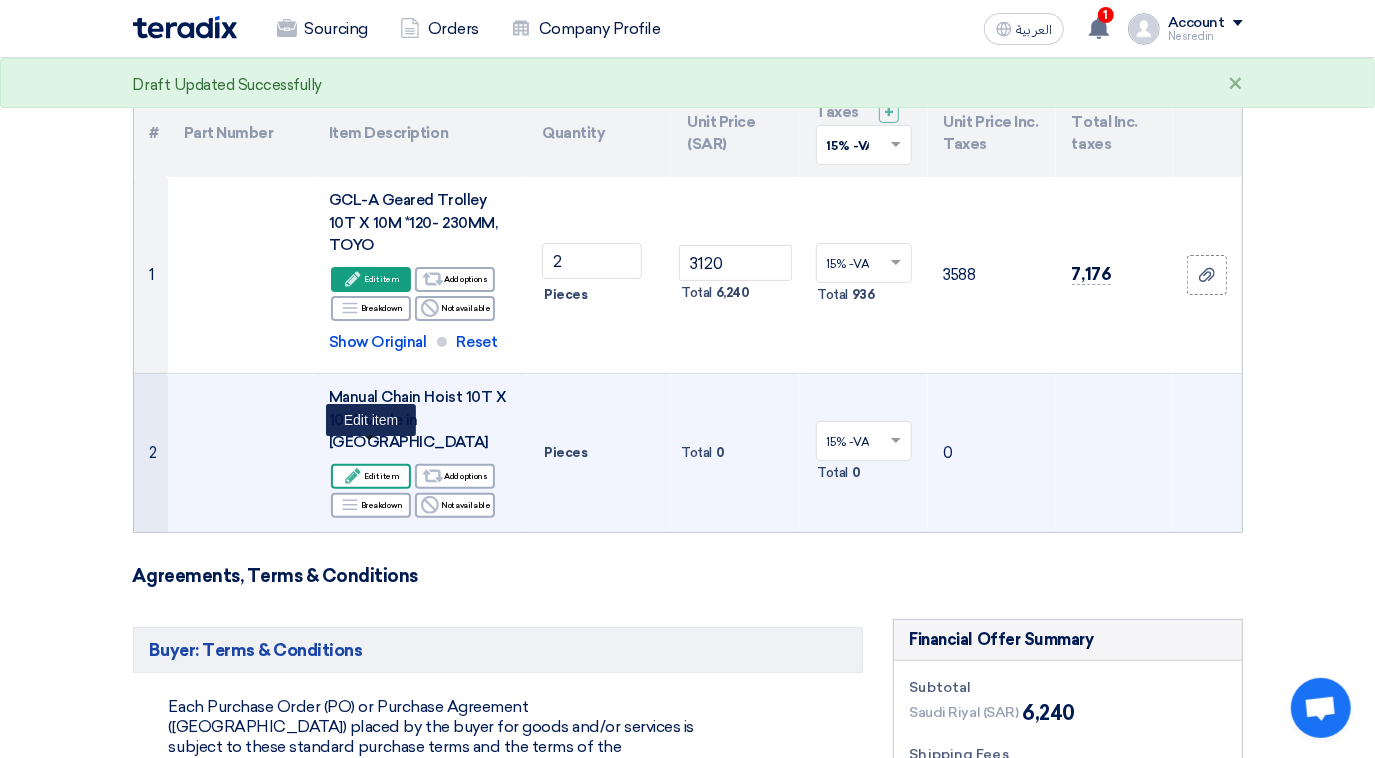 click on "Edit
Edit item" 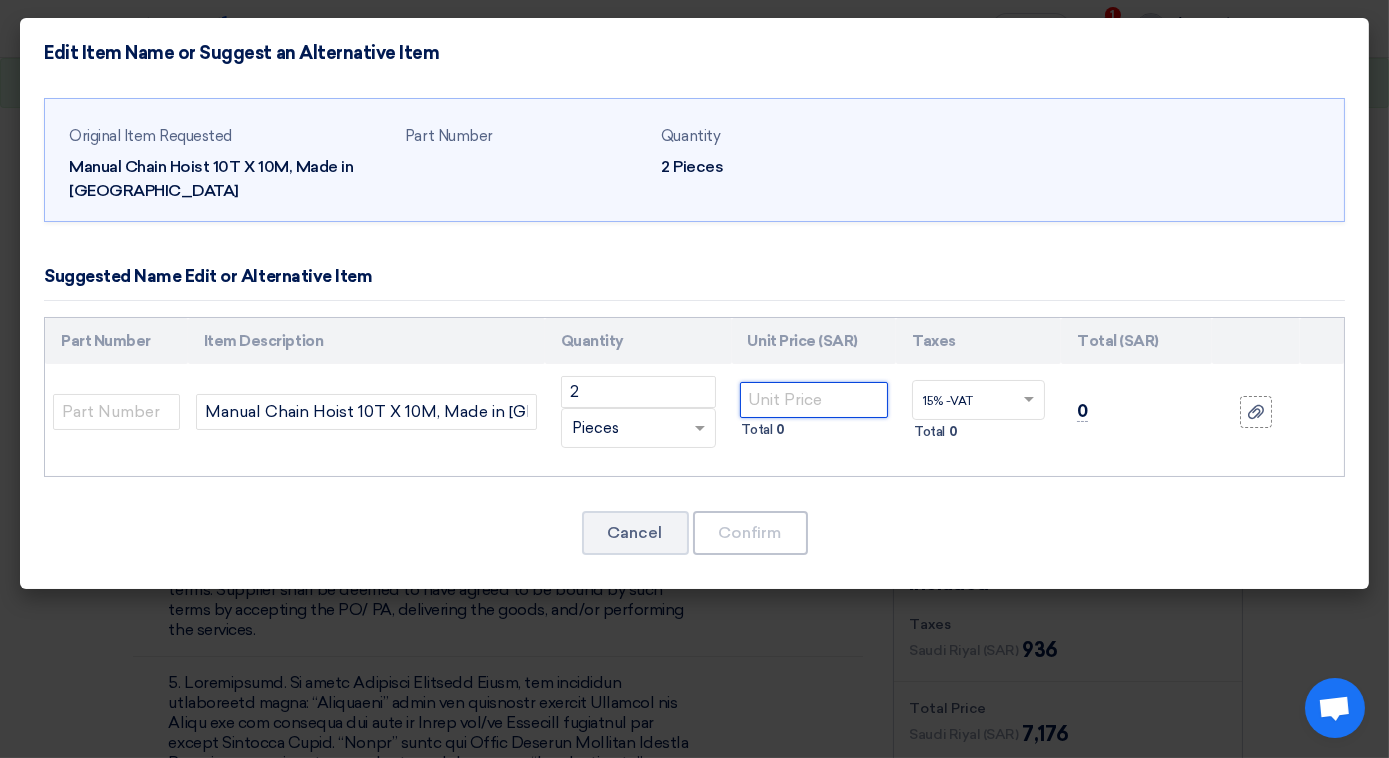 click 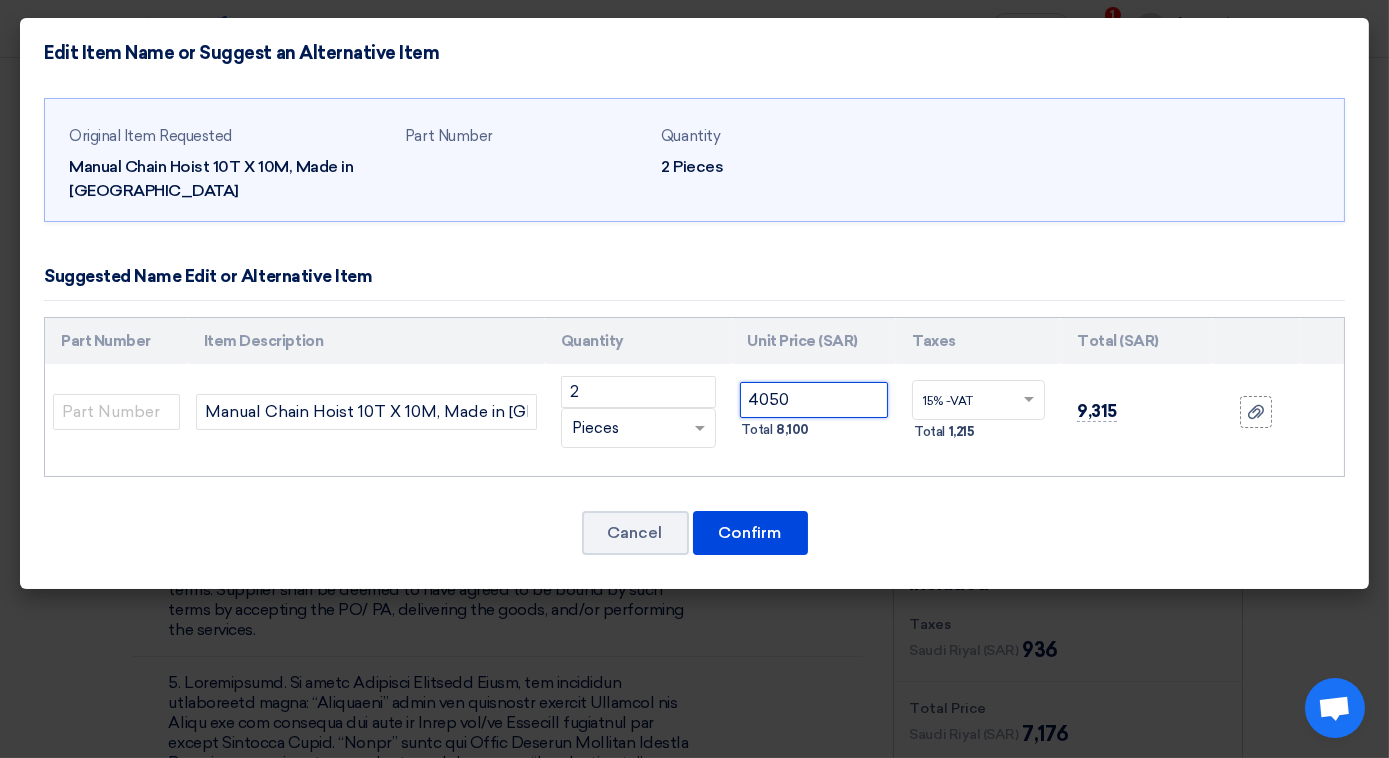 type on "4050" 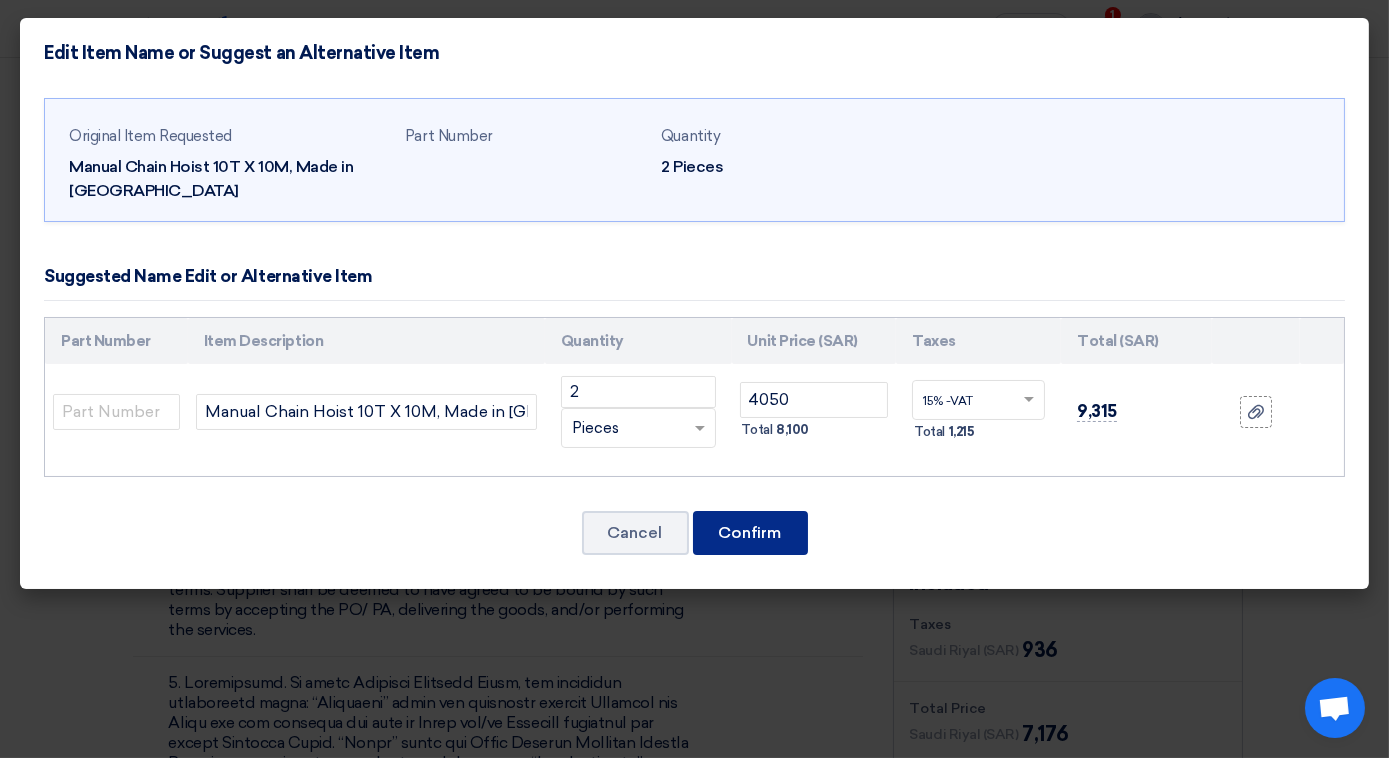 click on "Confirm" 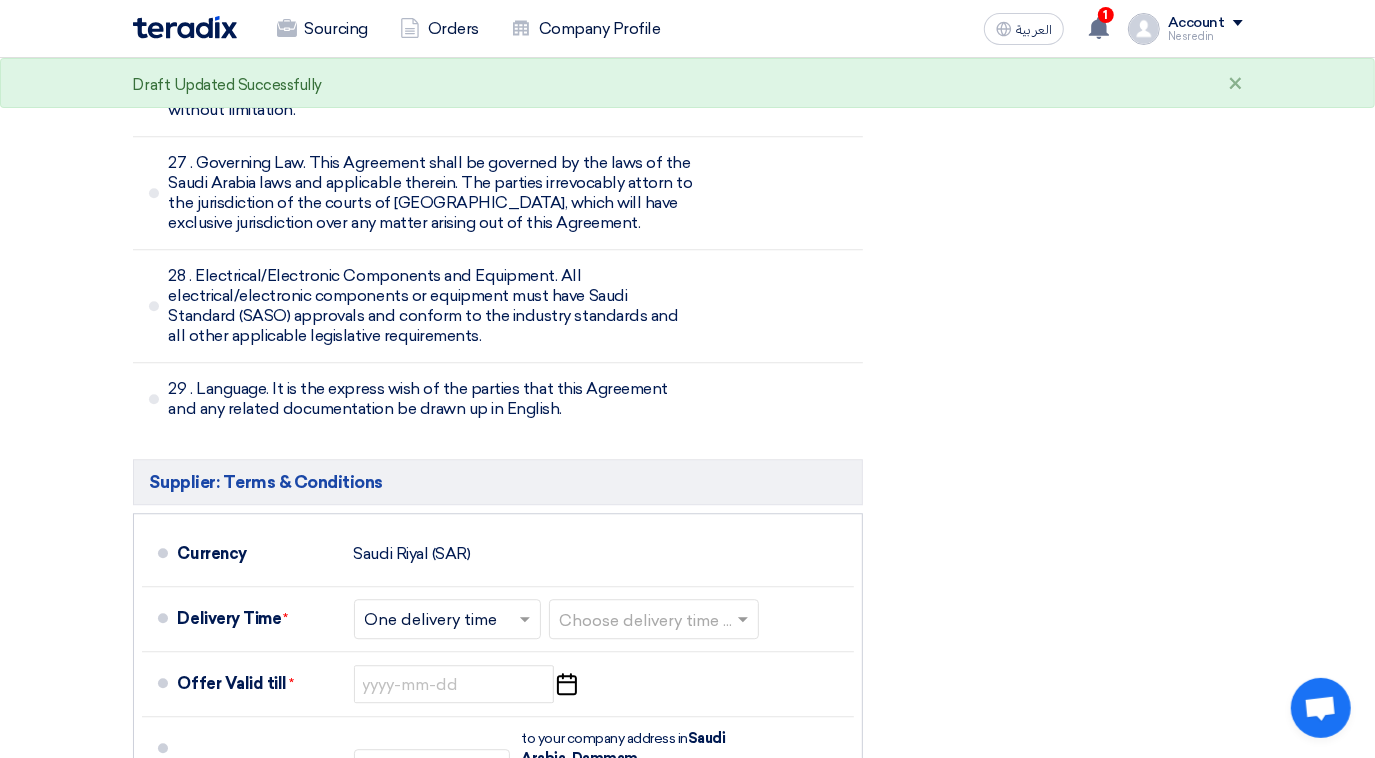 scroll, scrollTop: 8272, scrollLeft: 0, axis: vertical 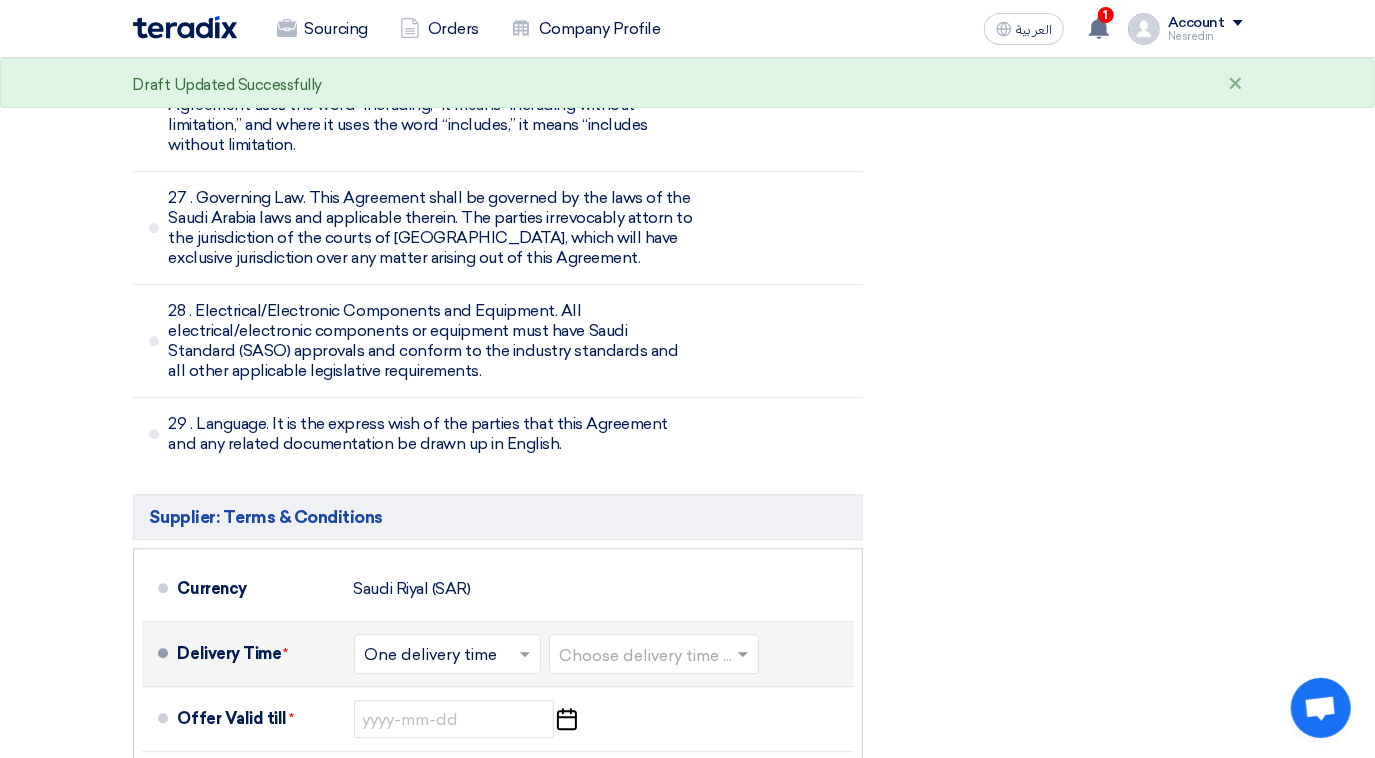 click 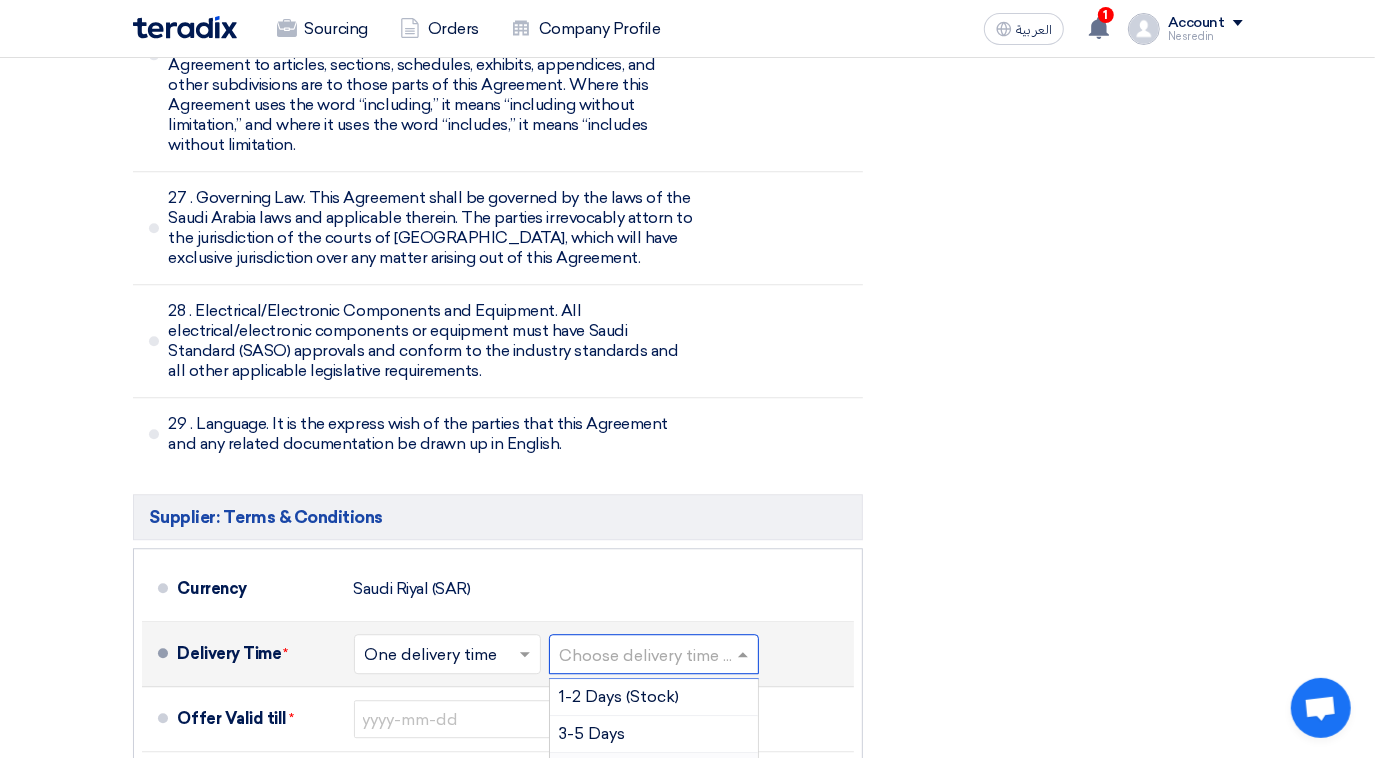 click on "1-2 Weeks" at bounding box center (599, 770) 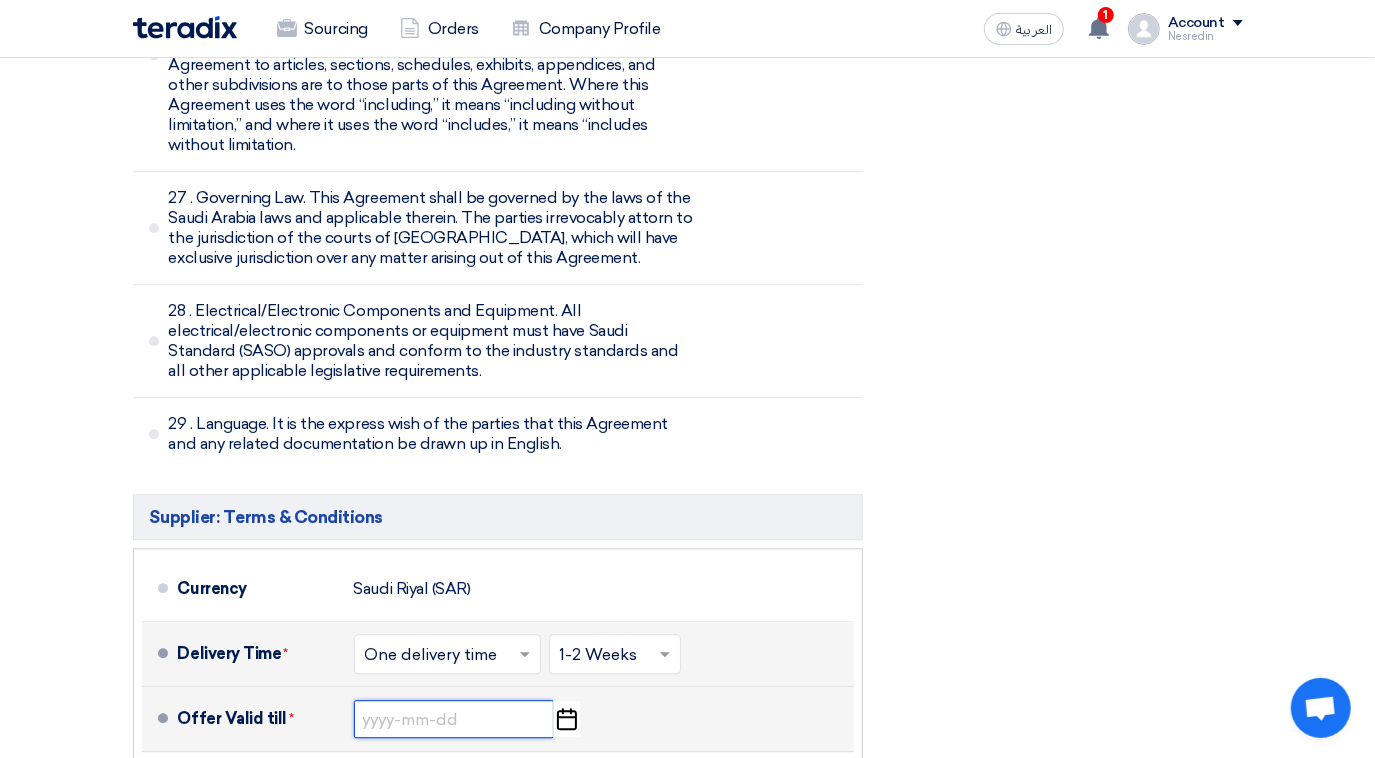 click 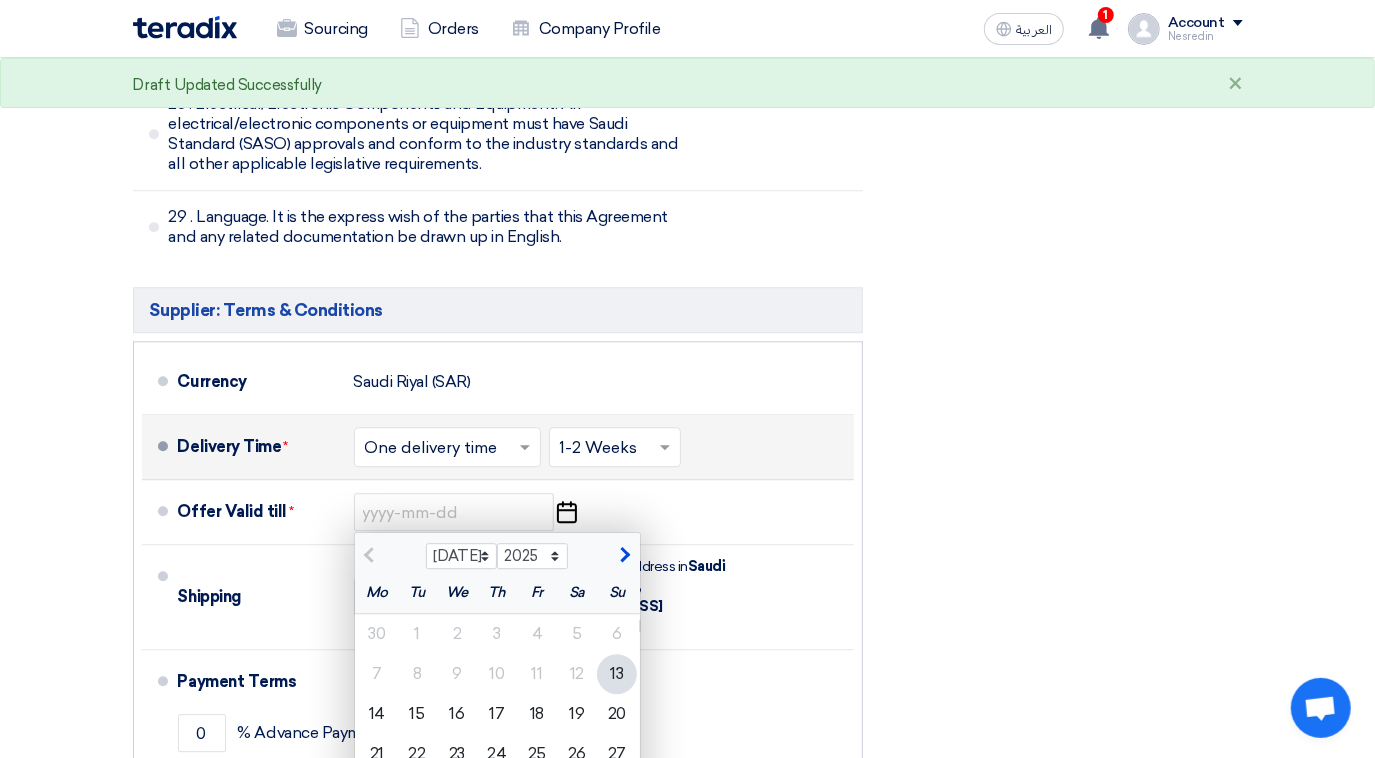 scroll, scrollTop: 8545, scrollLeft: 0, axis: vertical 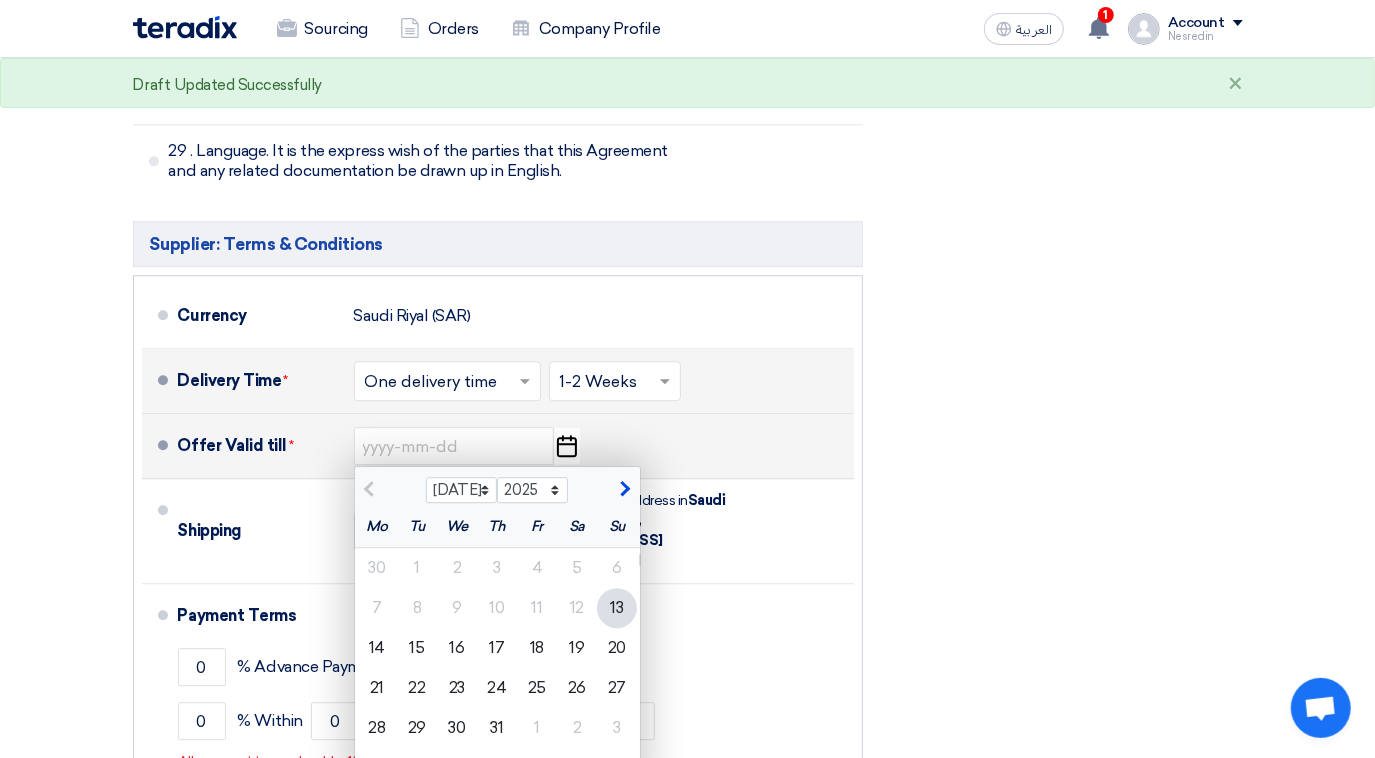 click on "13" 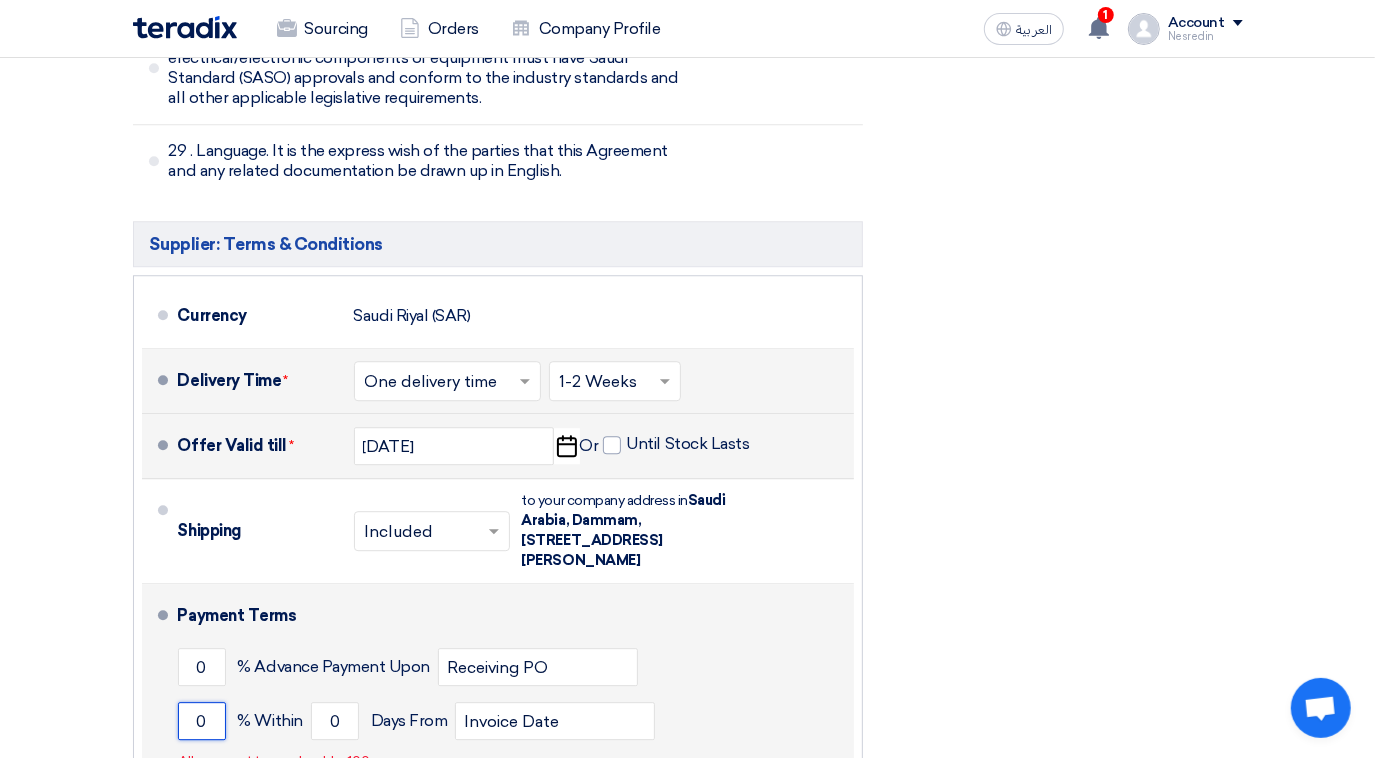 drag, startPoint x: 205, startPoint y: 548, endPoint x: 186, endPoint y: 548, distance: 19 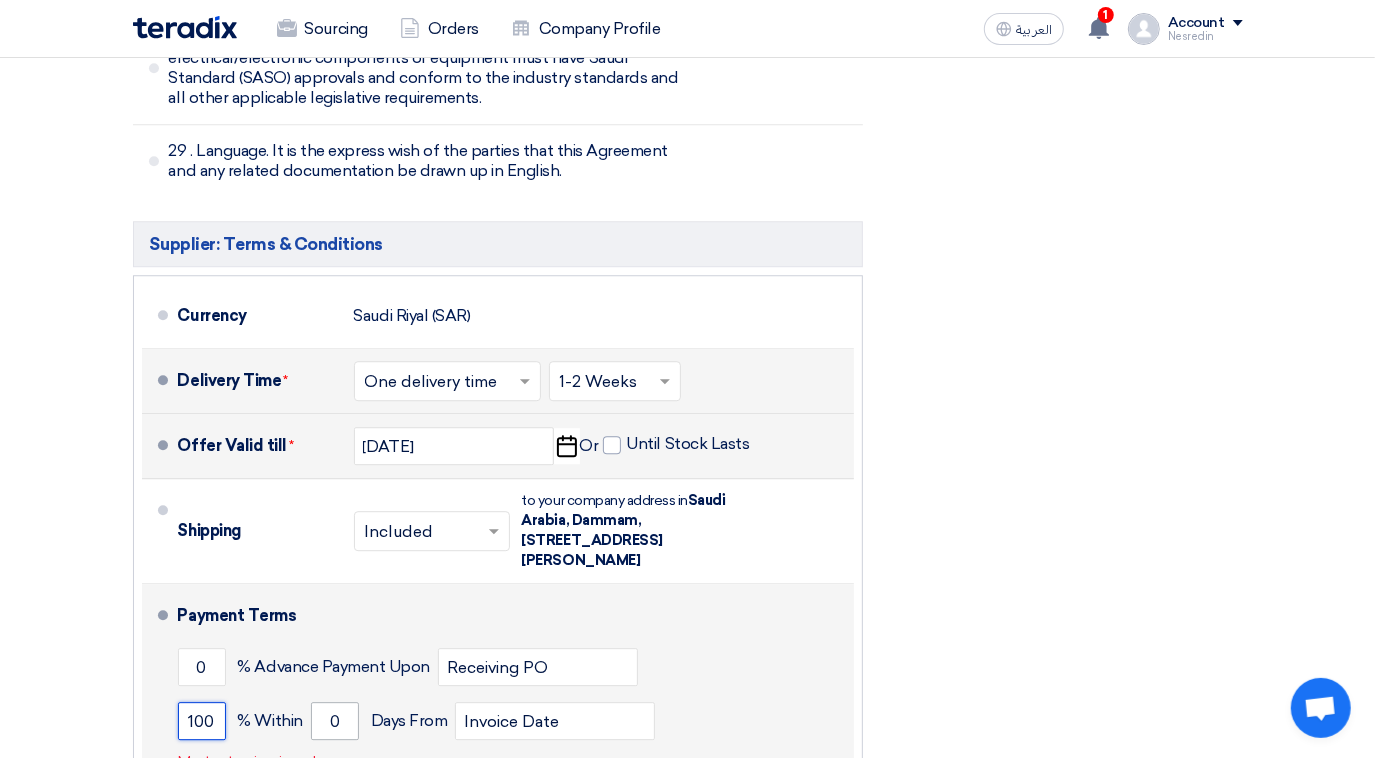 type on "100" 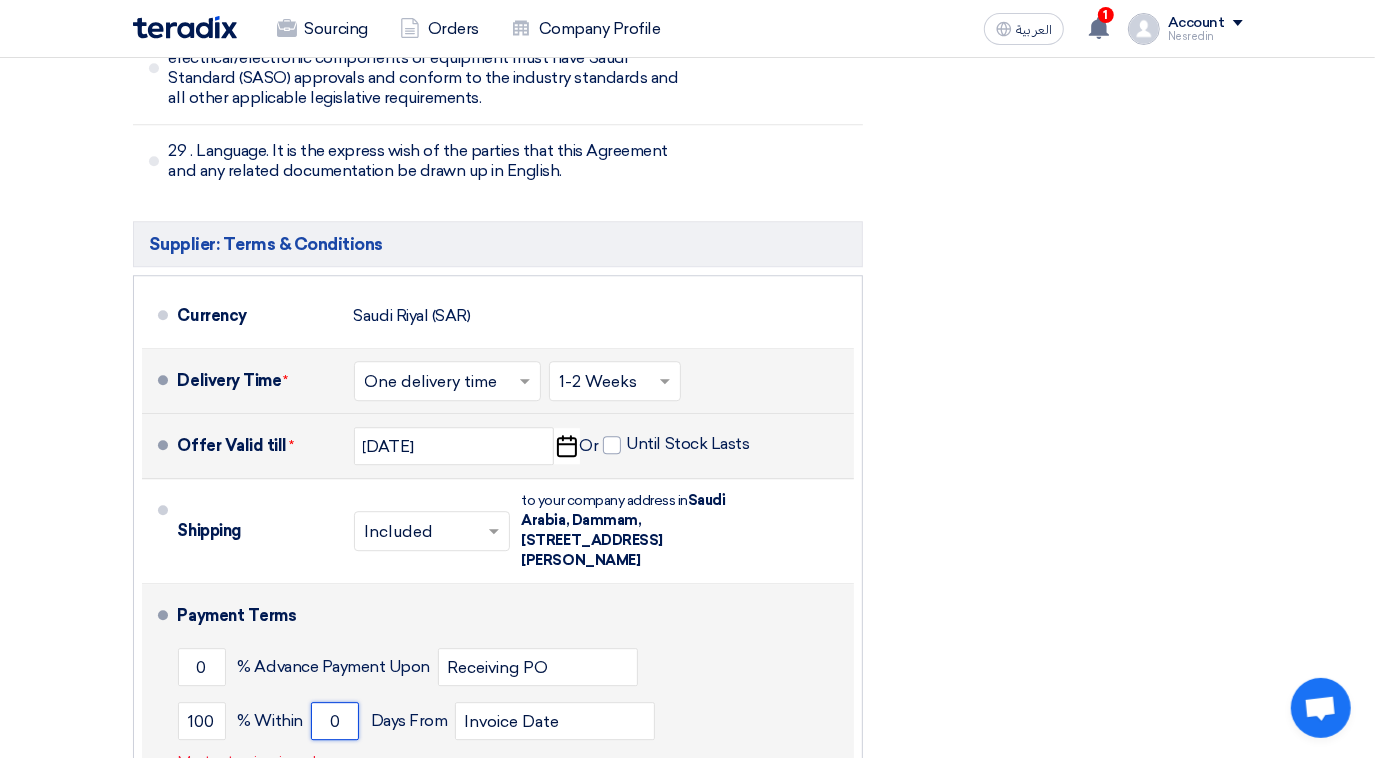 drag, startPoint x: 342, startPoint y: 545, endPoint x: 325, endPoint y: 543, distance: 17.117243 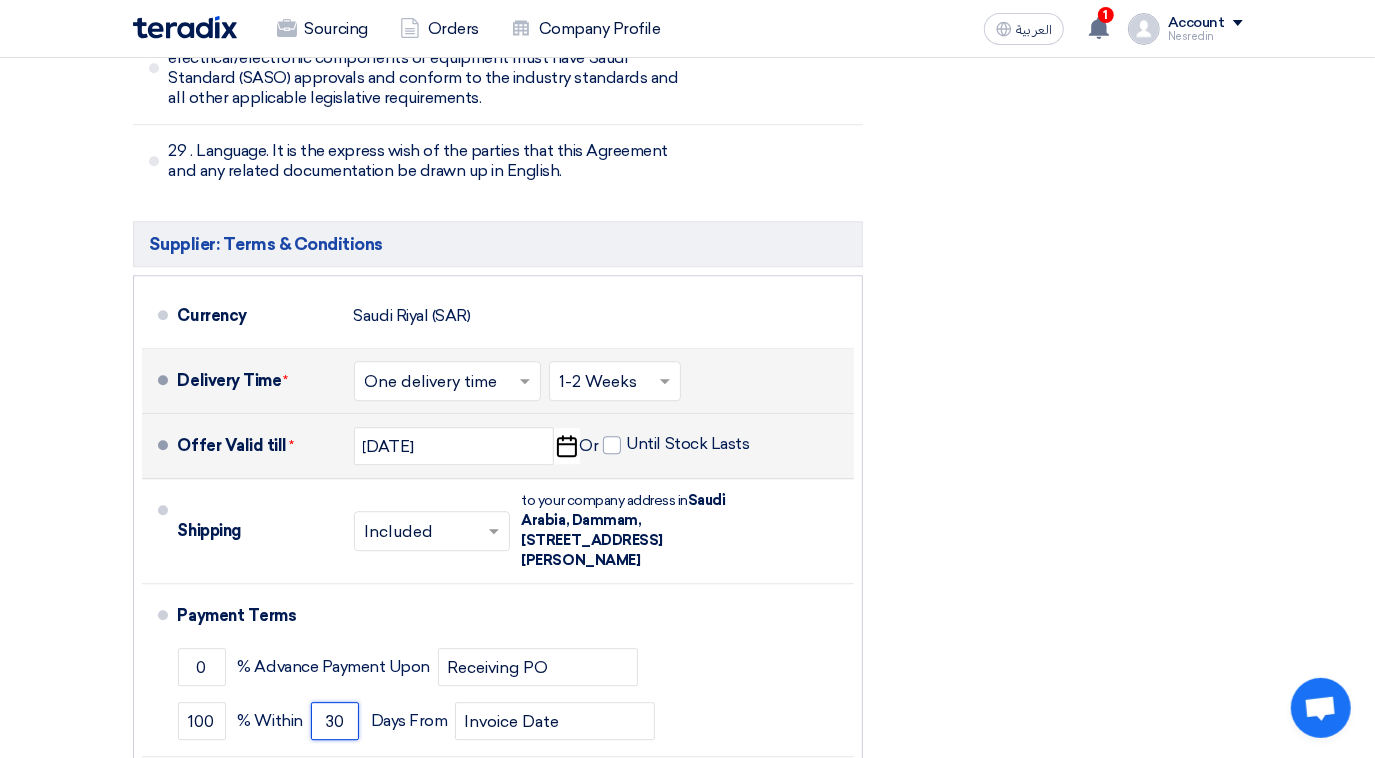 type on "30" 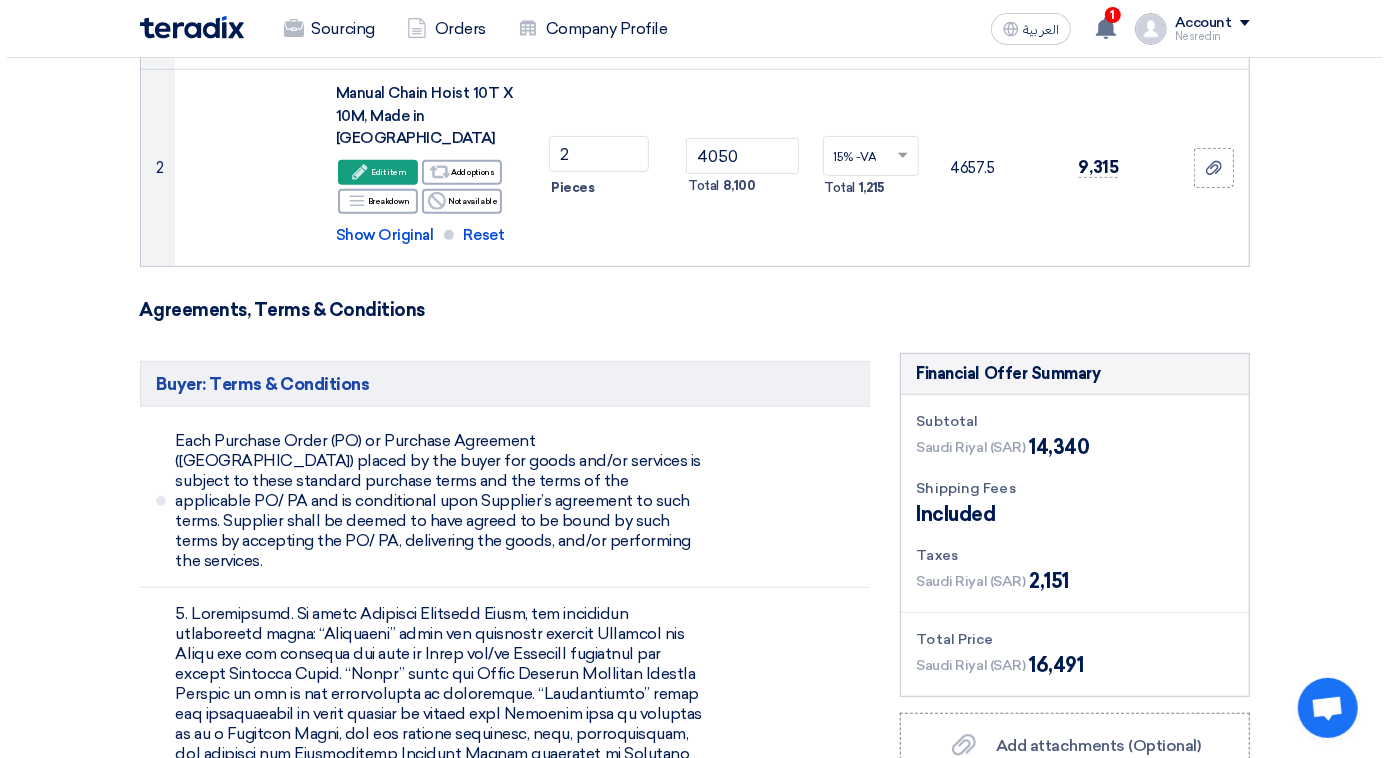 scroll, scrollTop: 636, scrollLeft: 0, axis: vertical 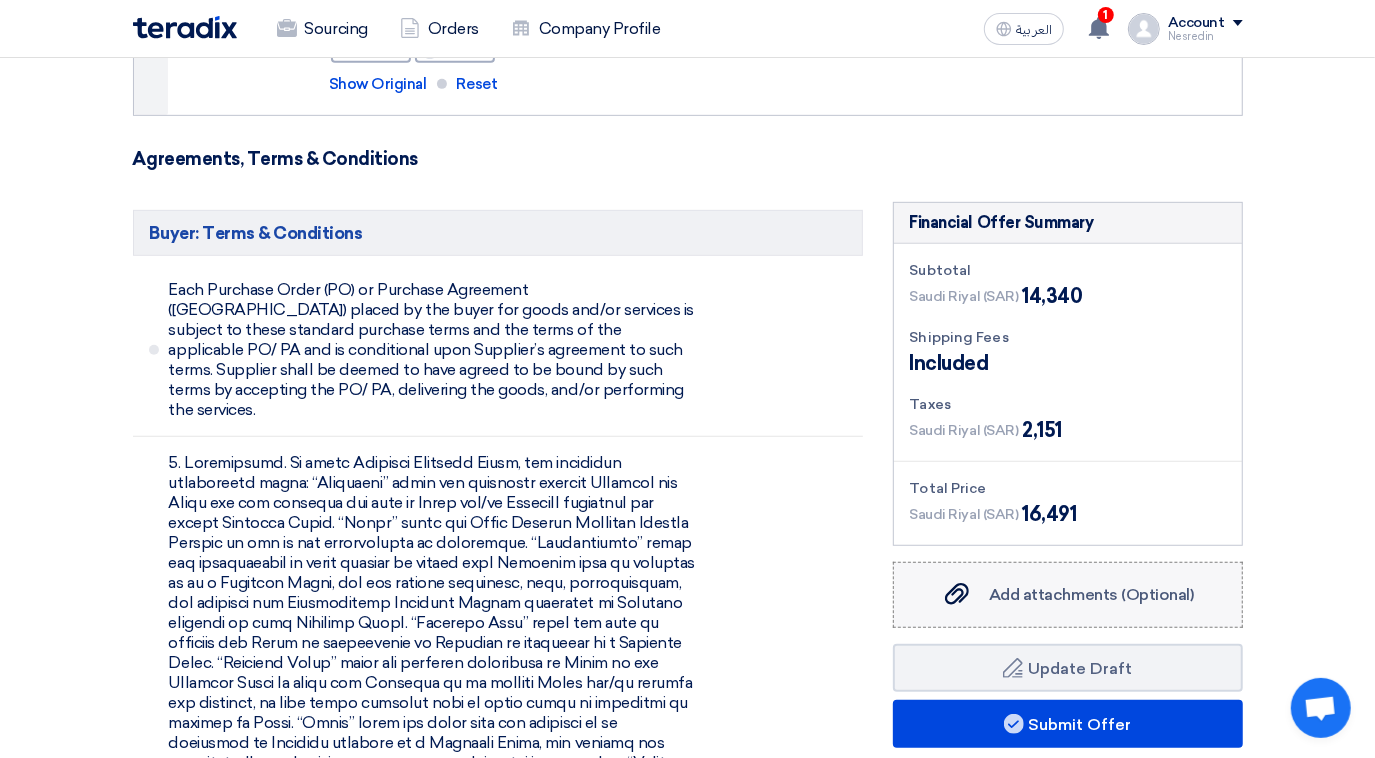 click on "Add attachments (Optional)" 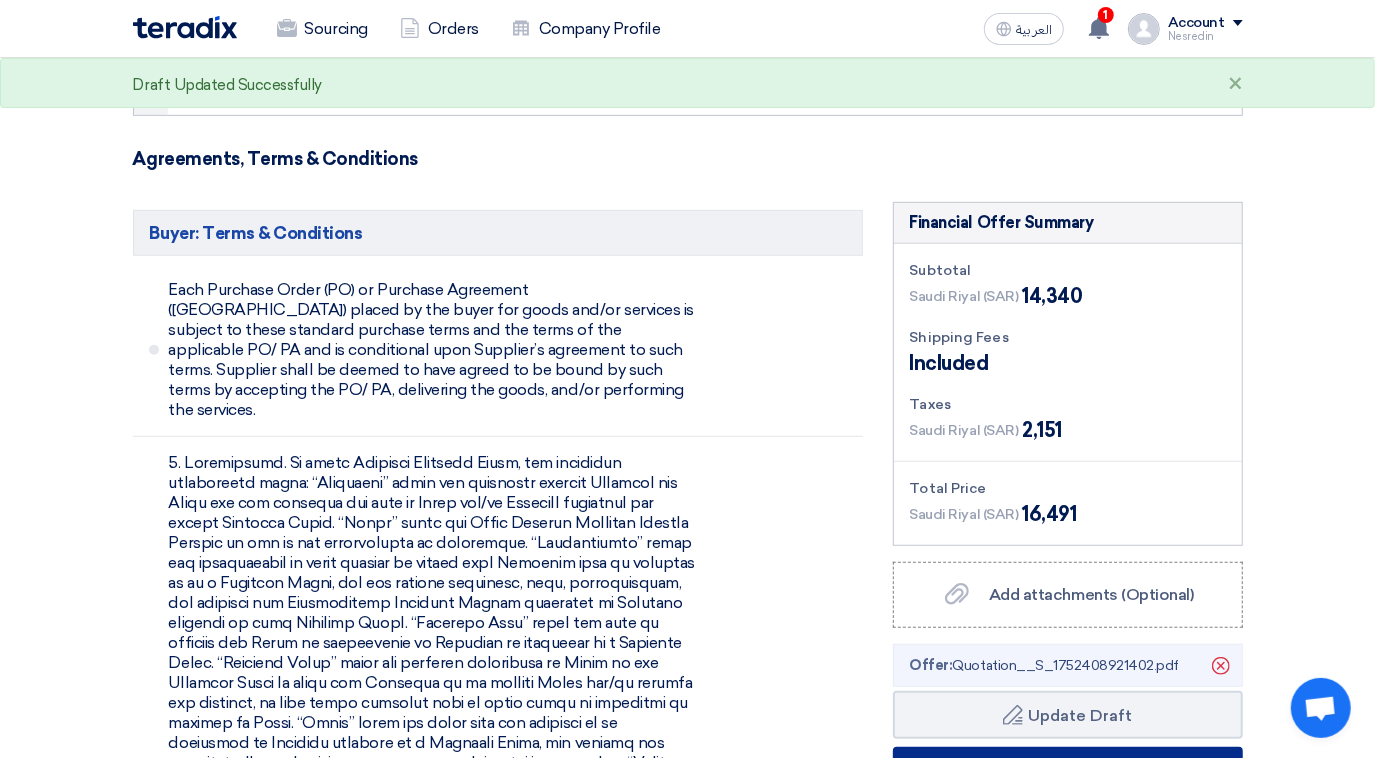click on "Submit Offer" 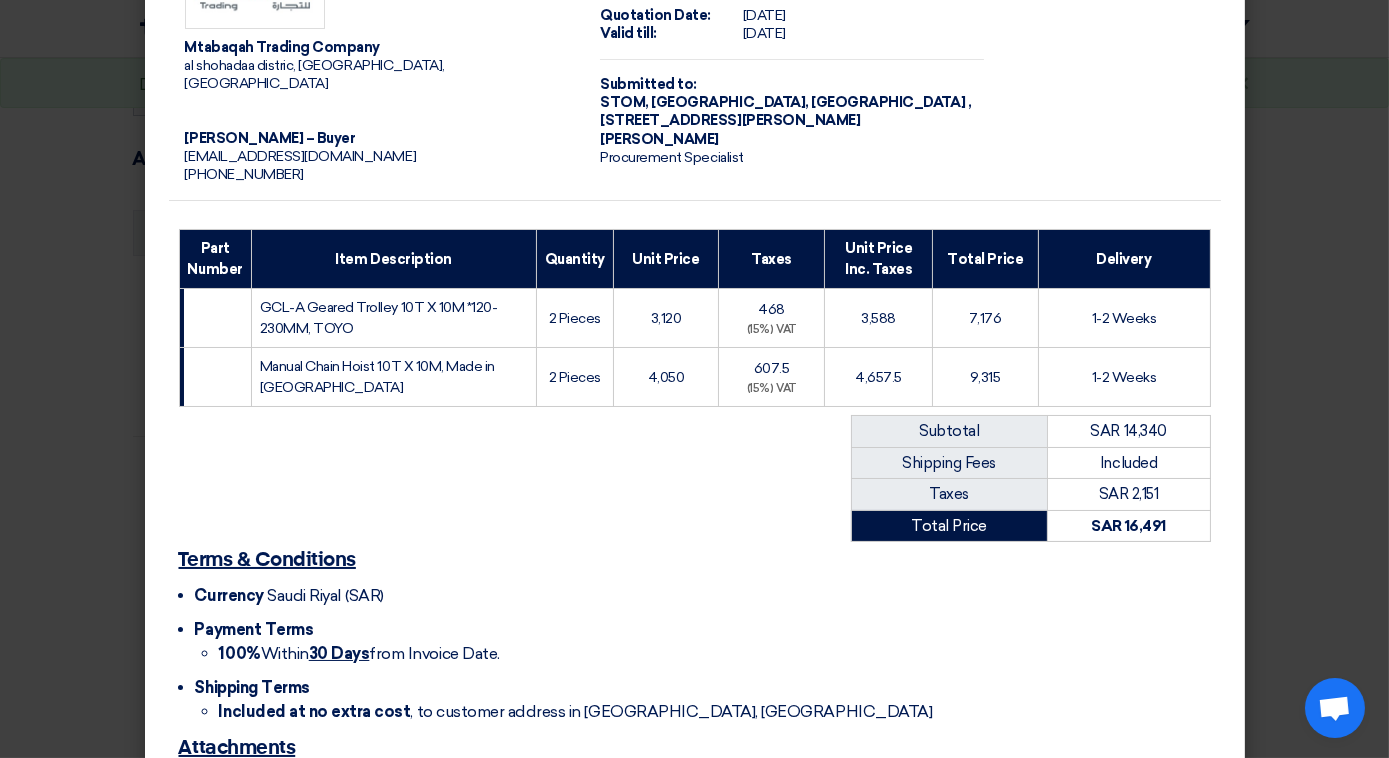 scroll, scrollTop: 239, scrollLeft: 0, axis: vertical 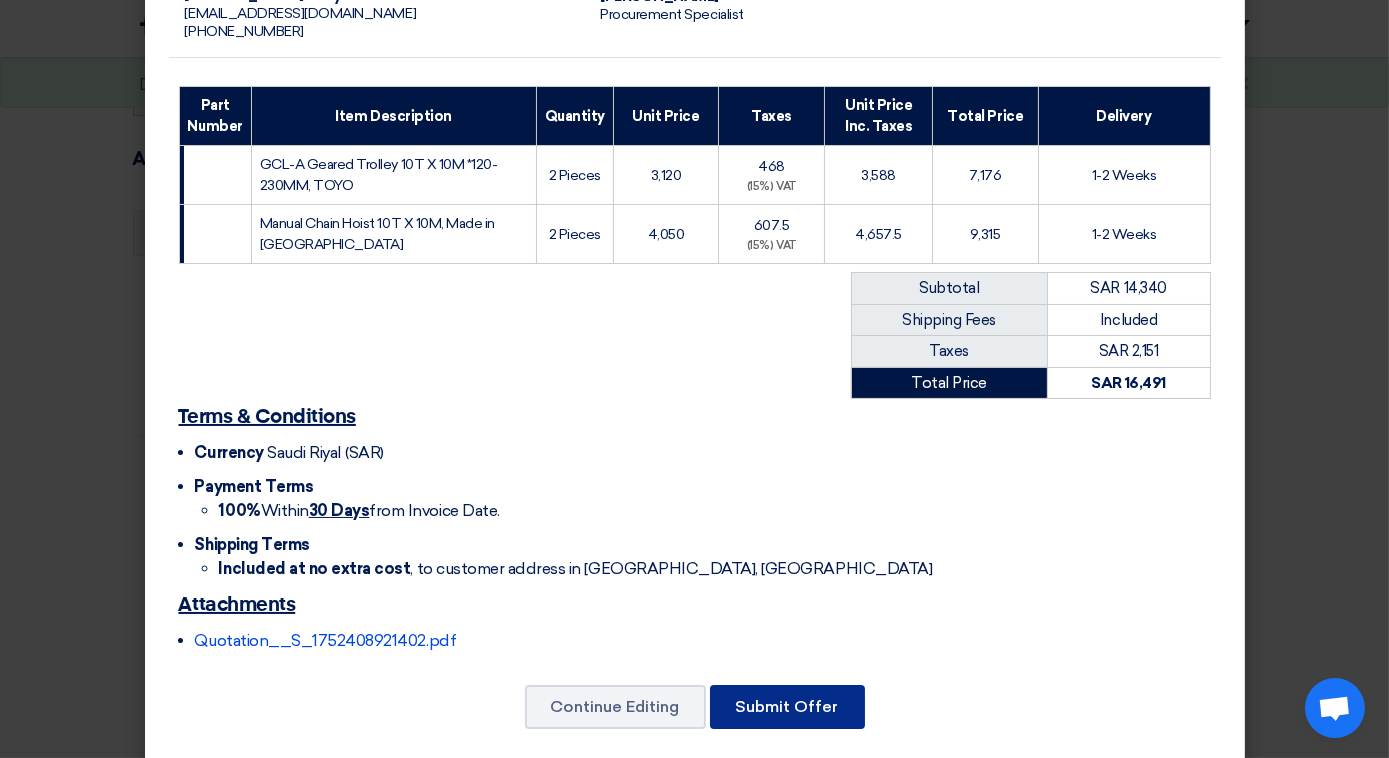 click on "Submit Offer" 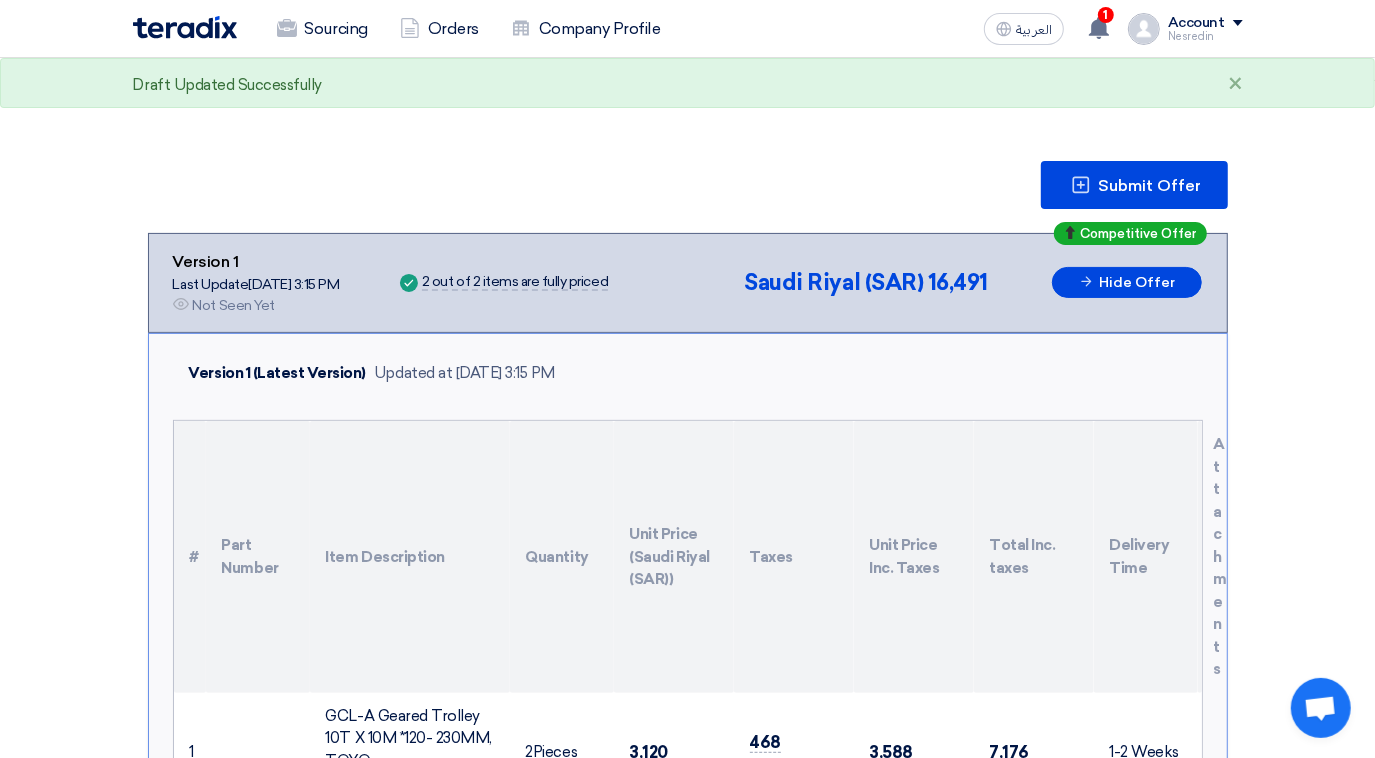 scroll, scrollTop: 0, scrollLeft: 0, axis: both 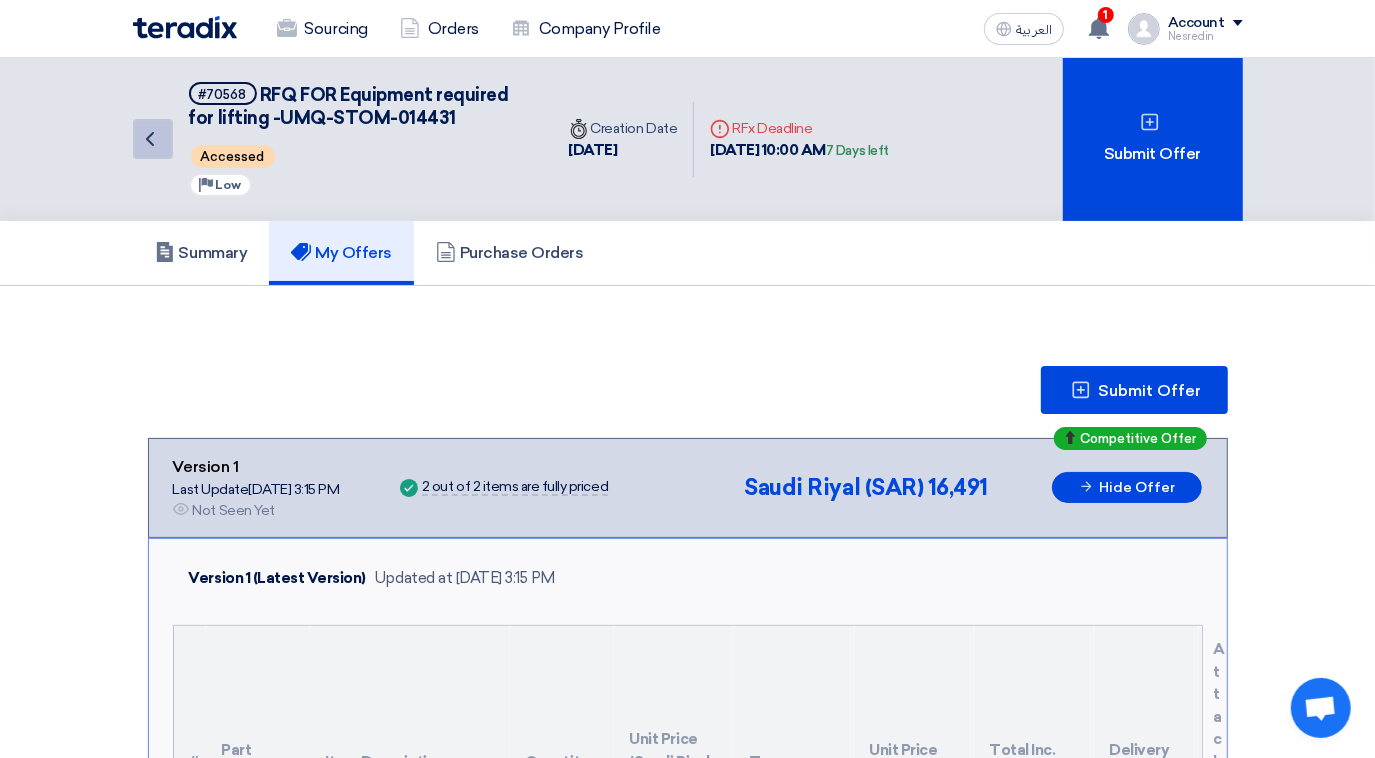 click on "Back" 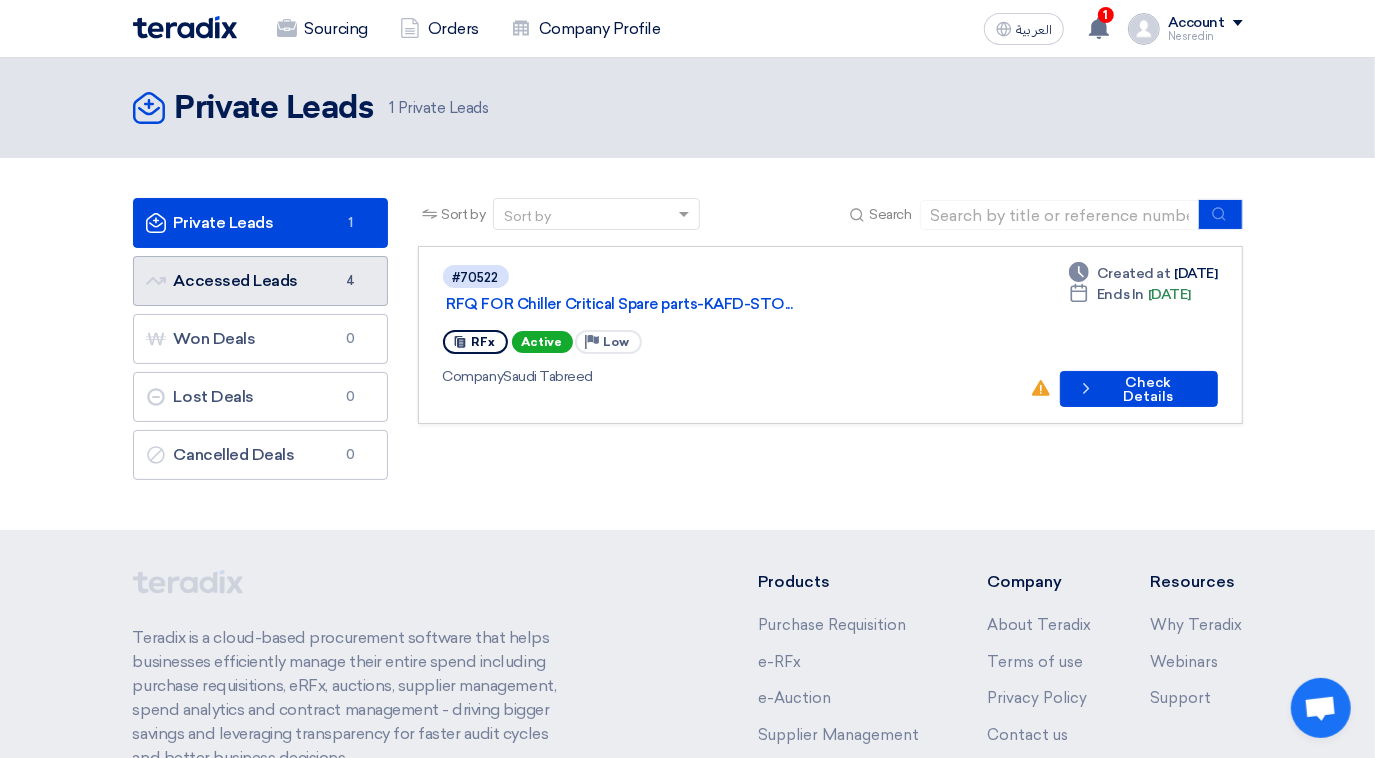 click on "Accessed Leads
Accessed Leads
4" 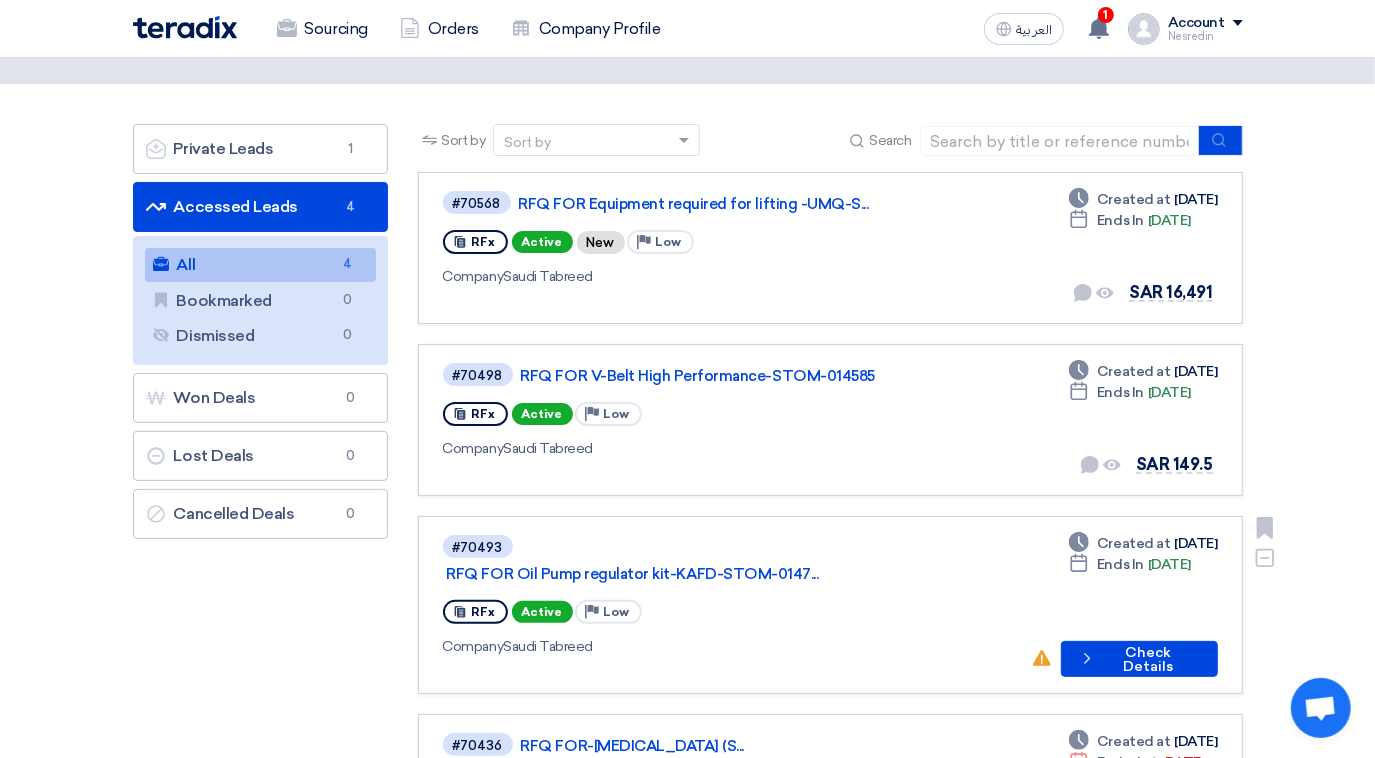 scroll, scrollTop: 0, scrollLeft: 0, axis: both 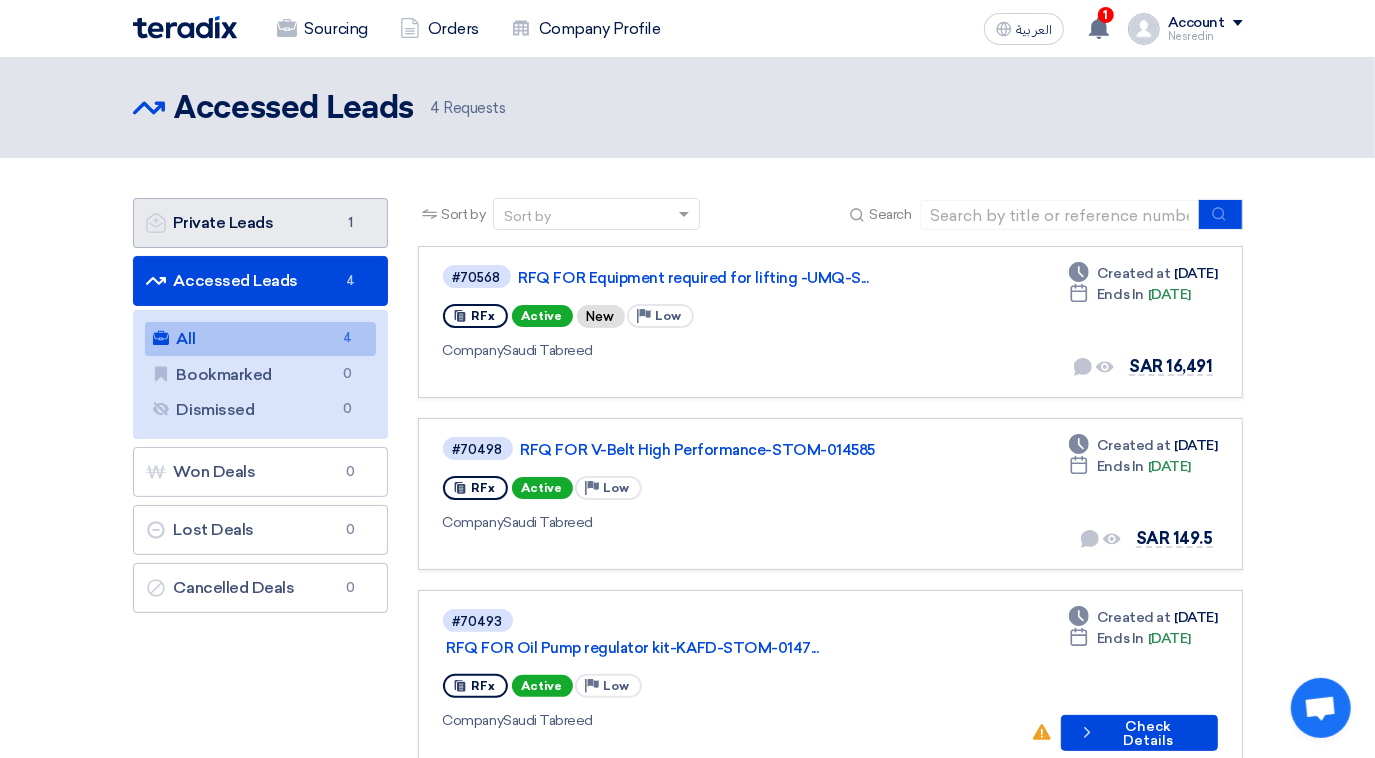 click on "Private Leads
Private Leads
1" 